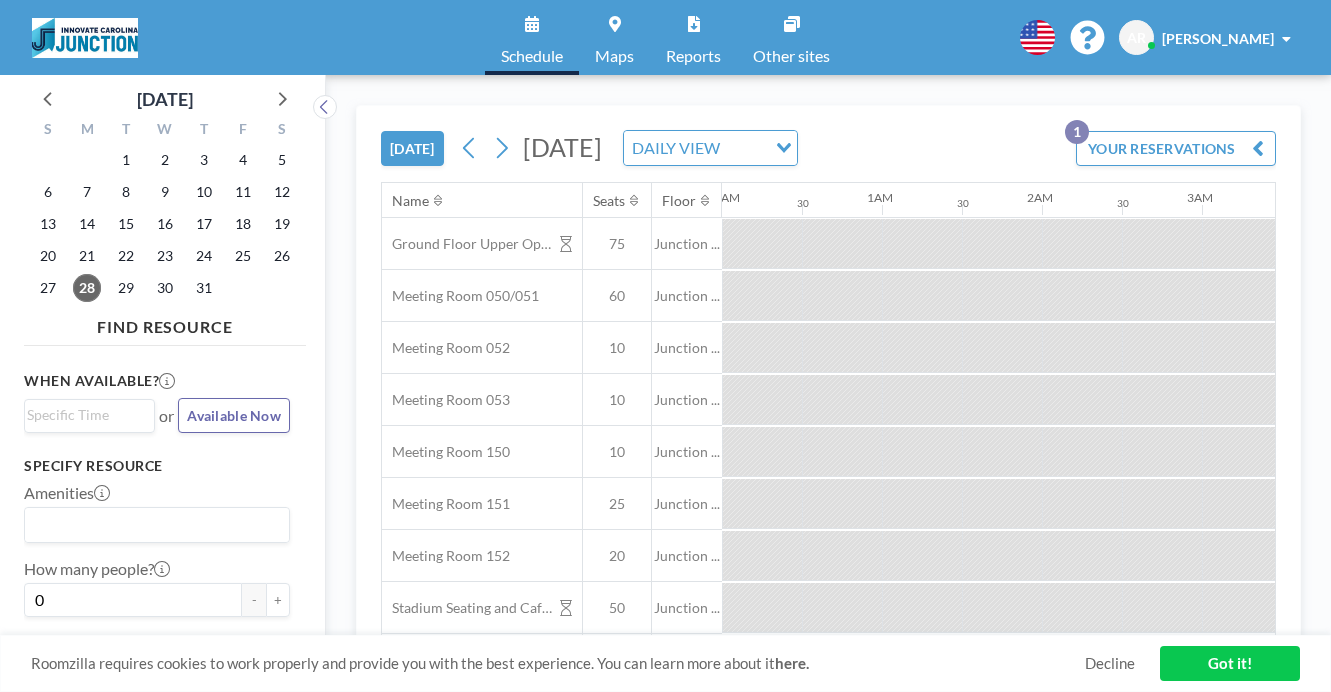 scroll, scrollTop: 0, scrollLeft: 0, axis: both 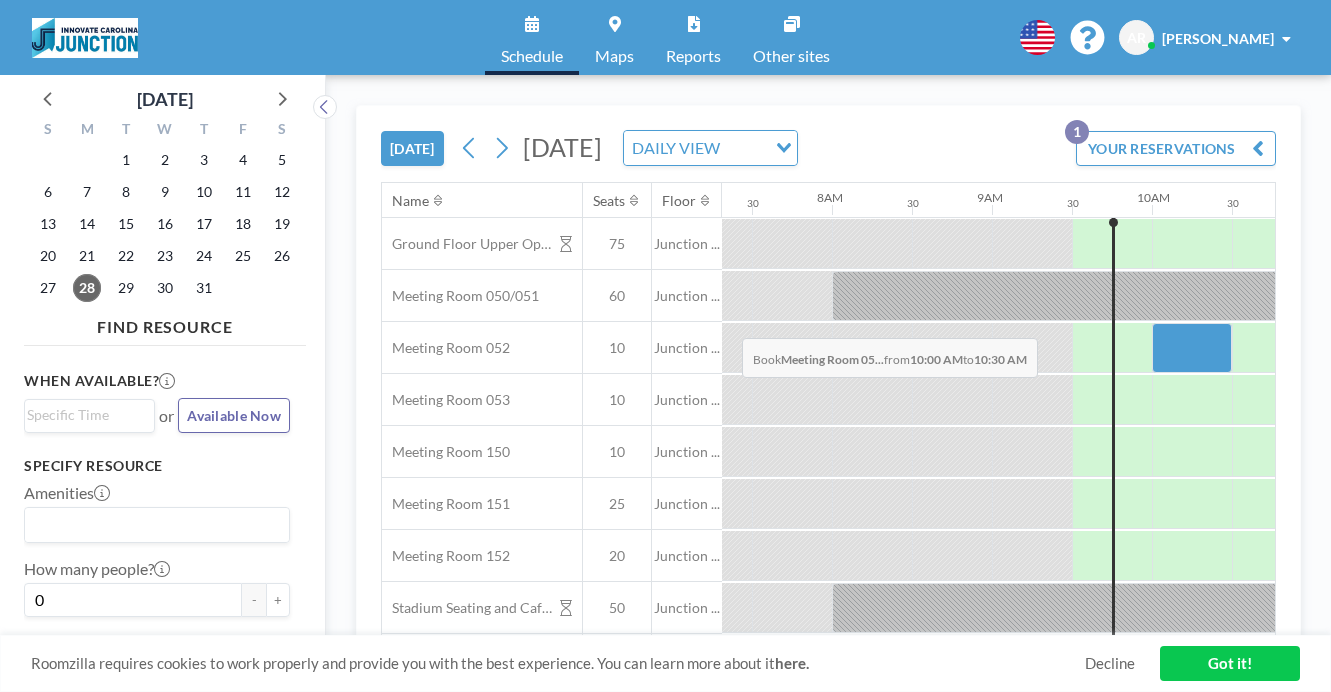 click at bounding box center (1192, 348) 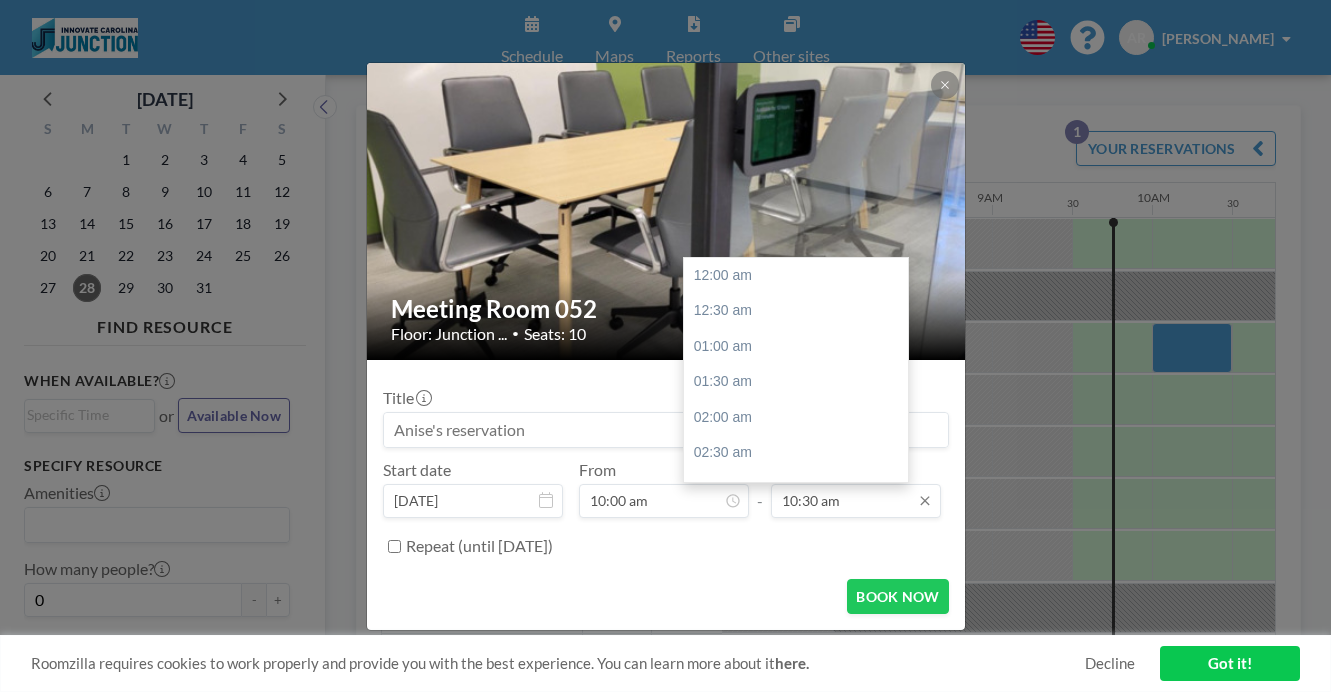 scroll, scrollTop: 670, scrollLeft: 0, axis: vertical 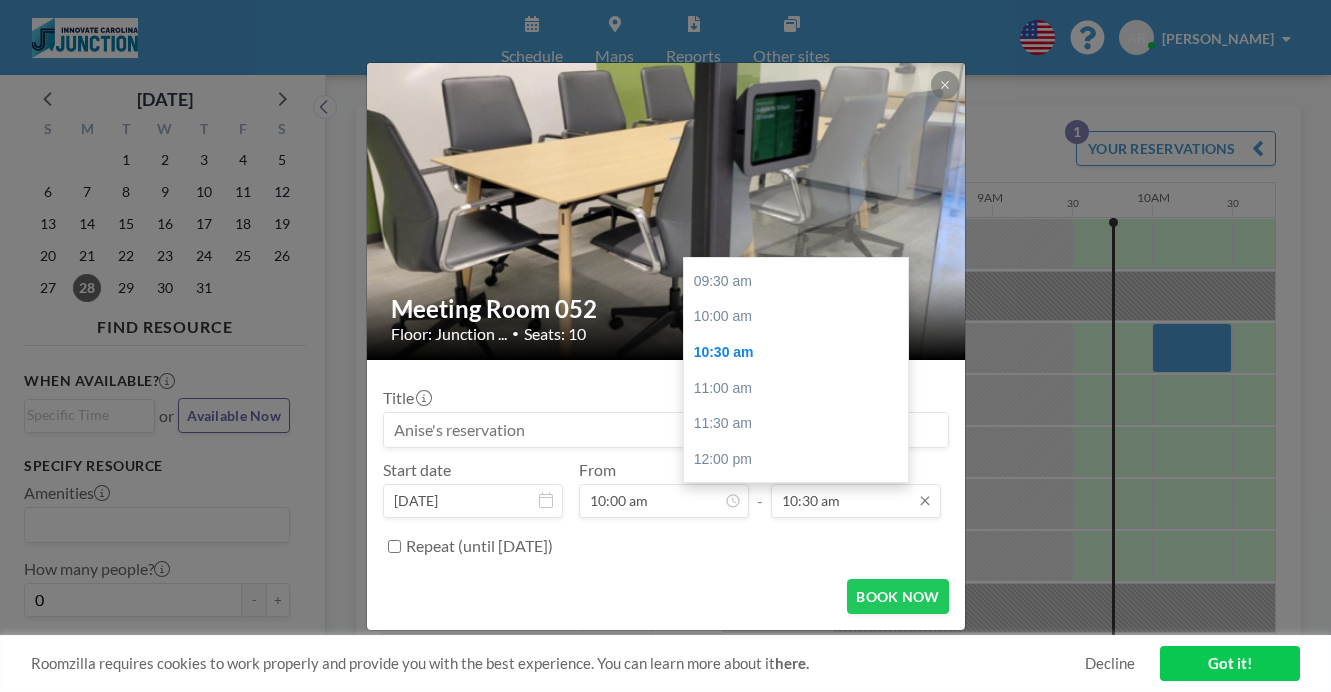 click on "10:30 am" at bounding box center (856, 501) 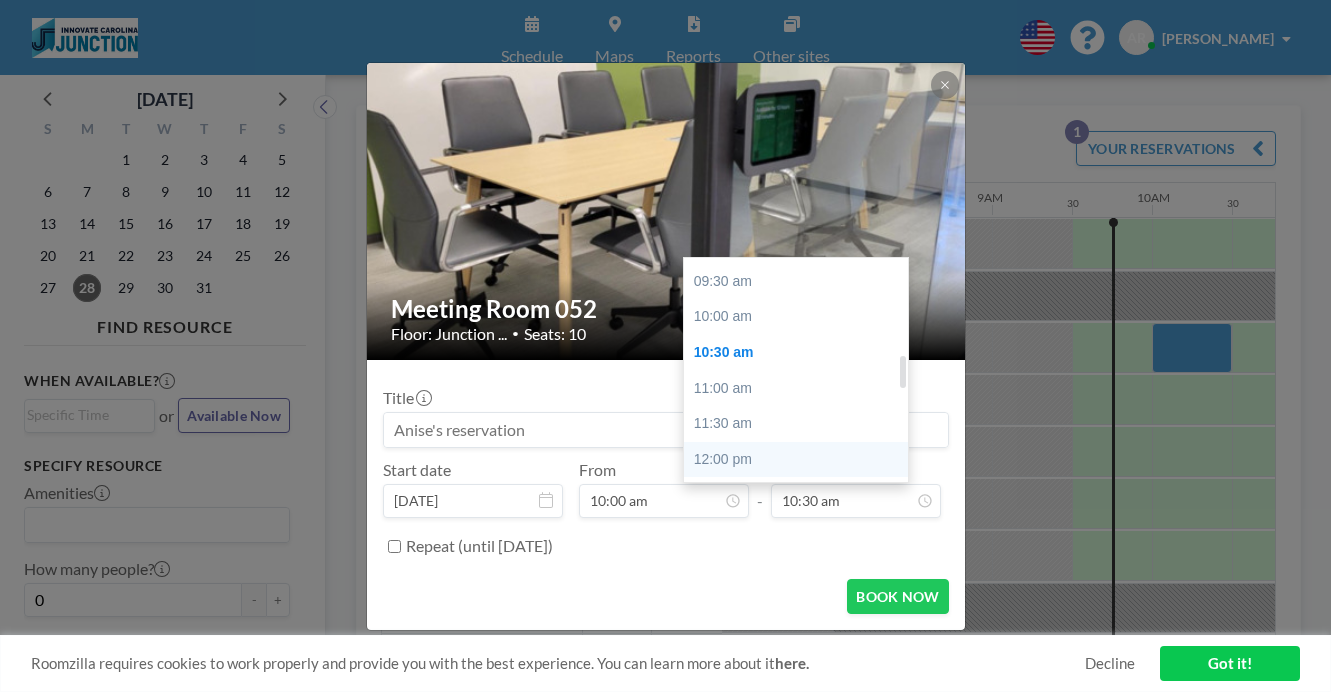 click on "12:00 pm" at bounding box center [799, 460] 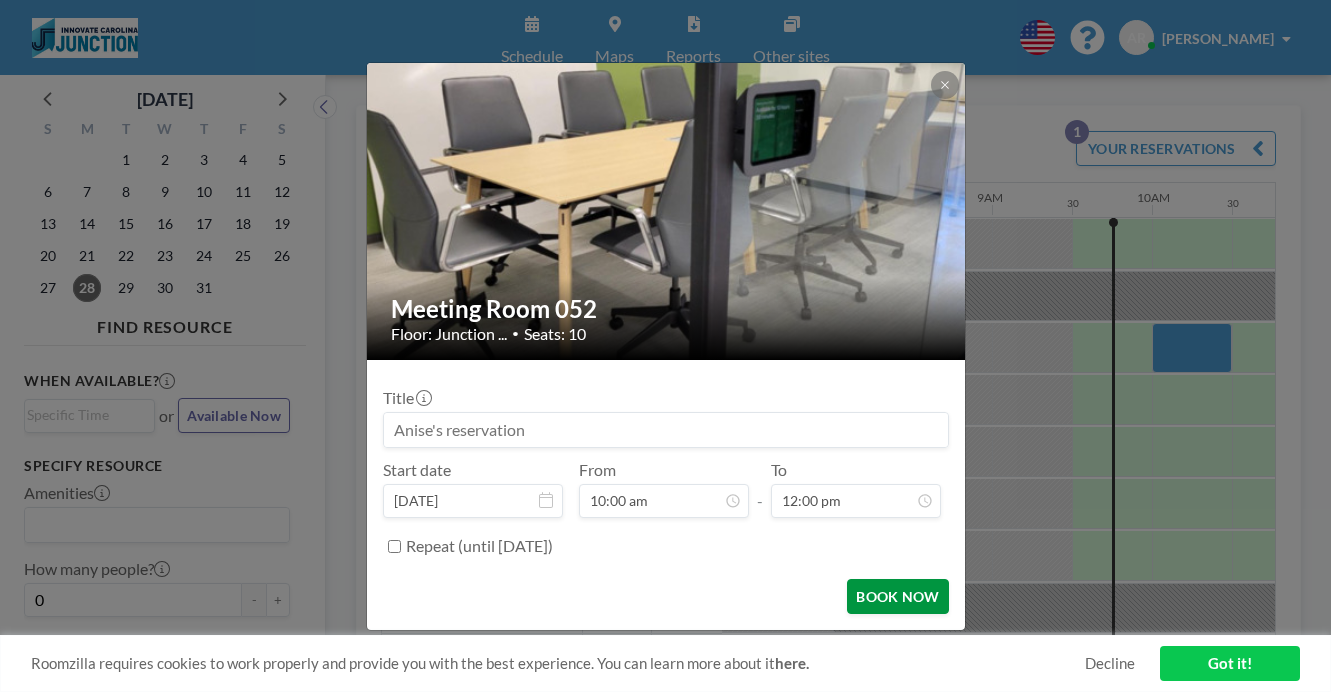 scroll, scrollTop: 766, scrollLeft: 0, axis: vertical 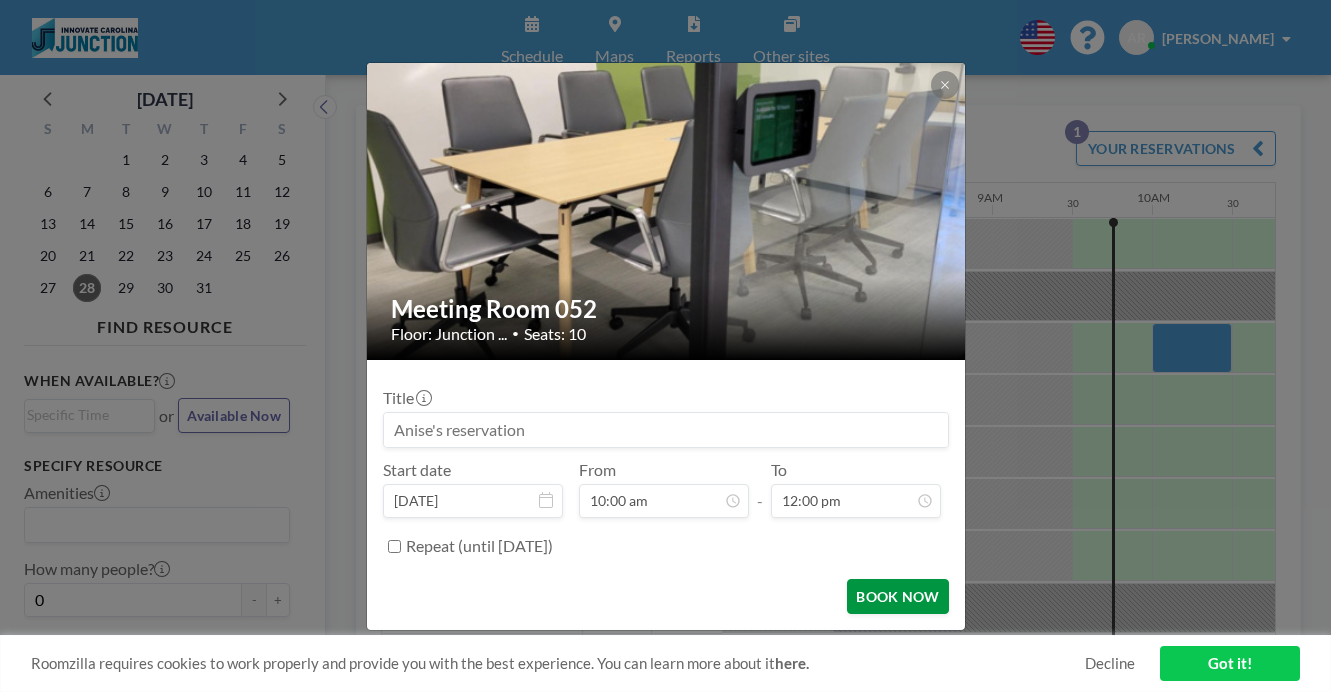 click on "BOOK NOW" at bounding box center [897, 596] 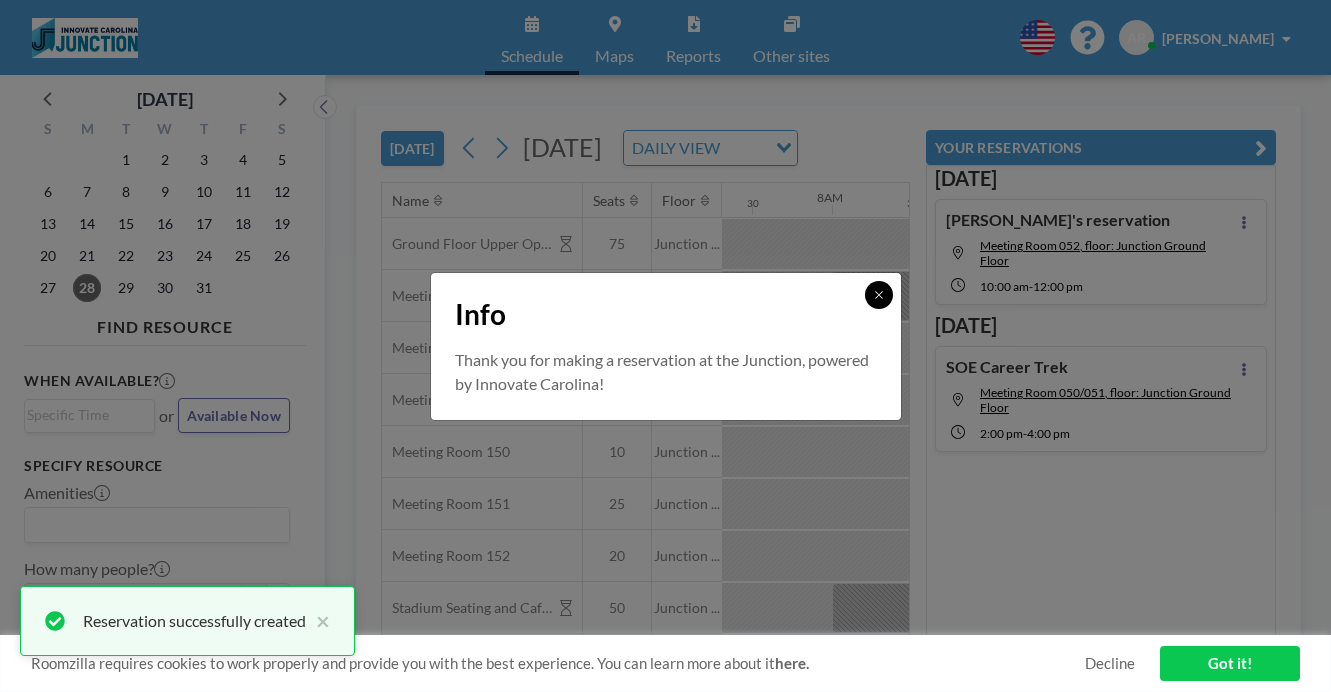 click 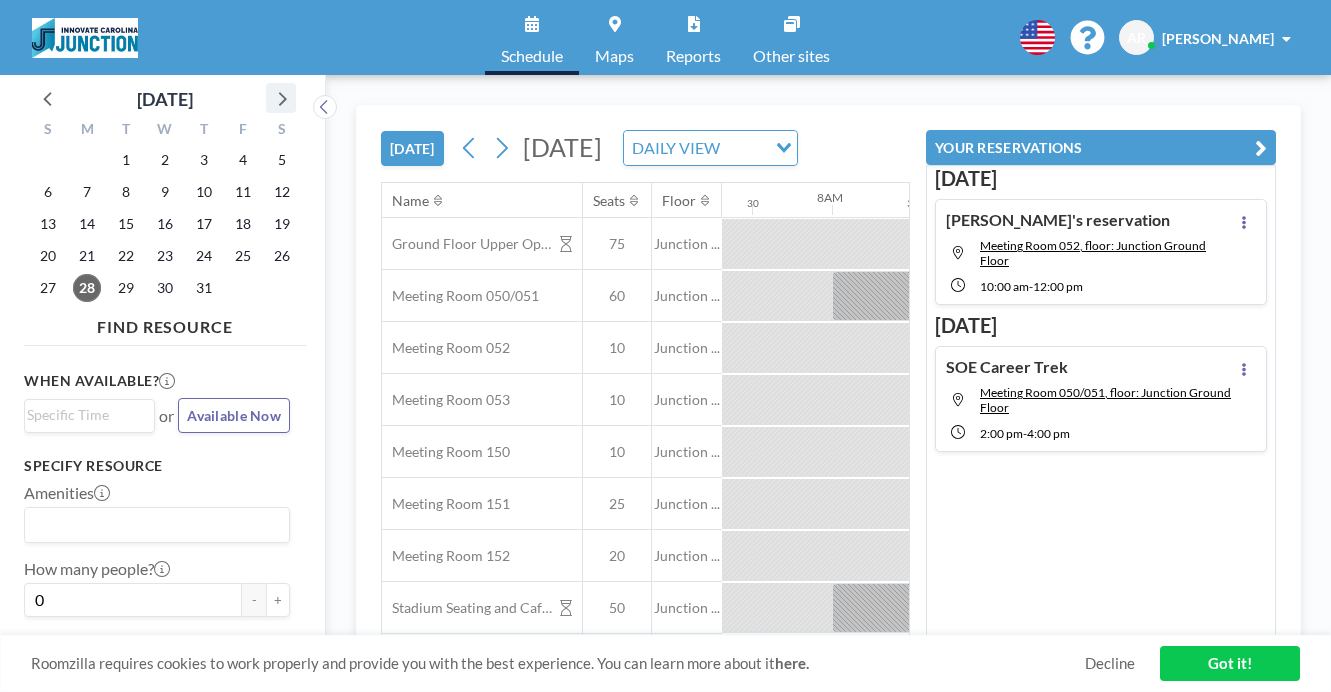 click 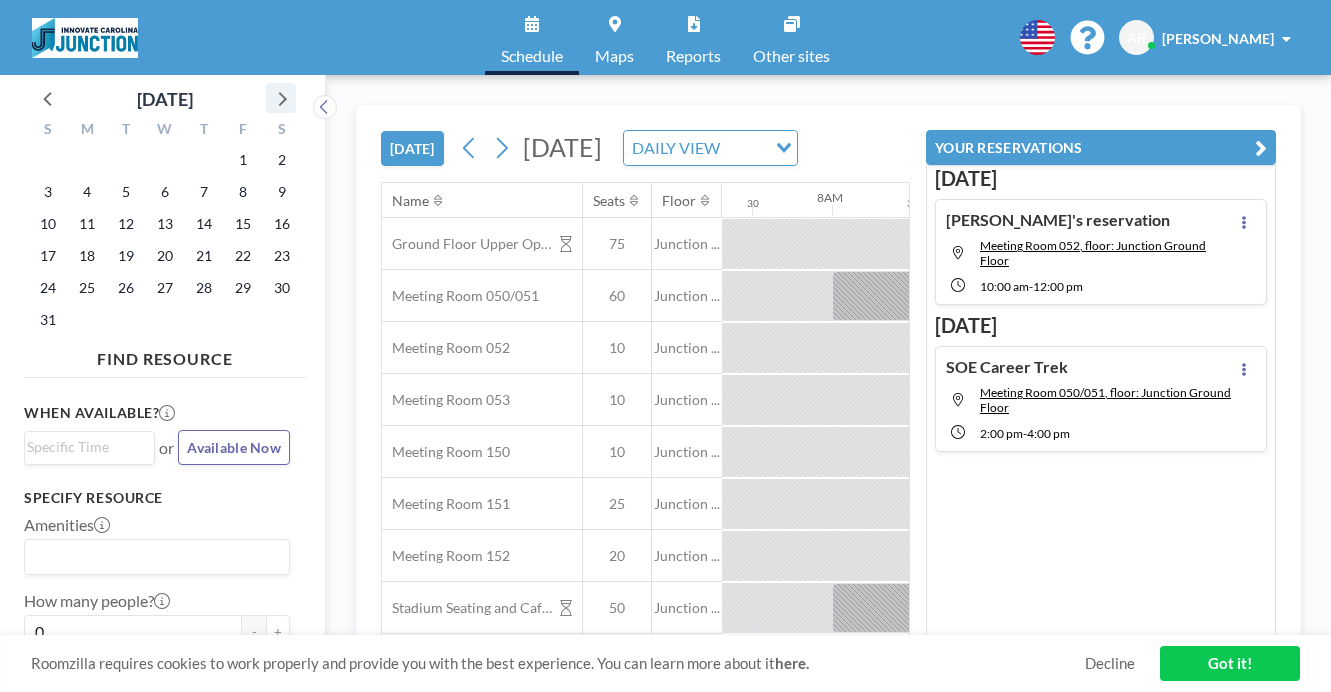 click 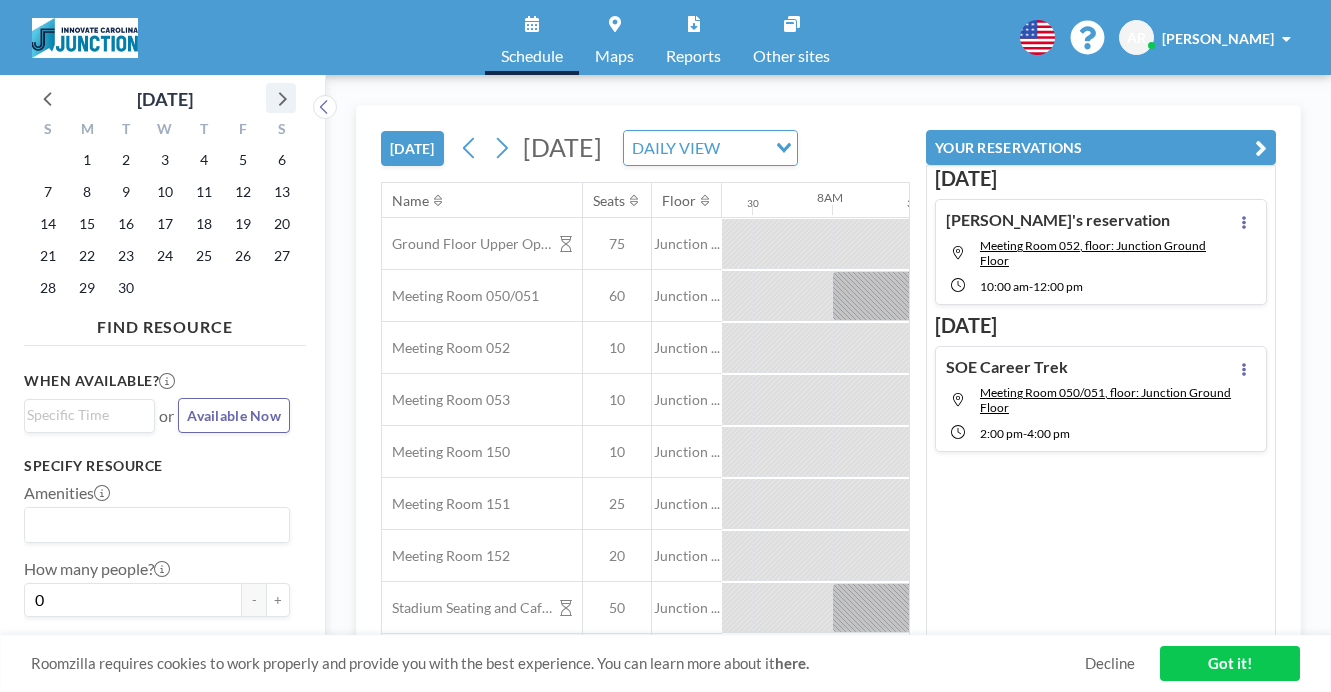 click 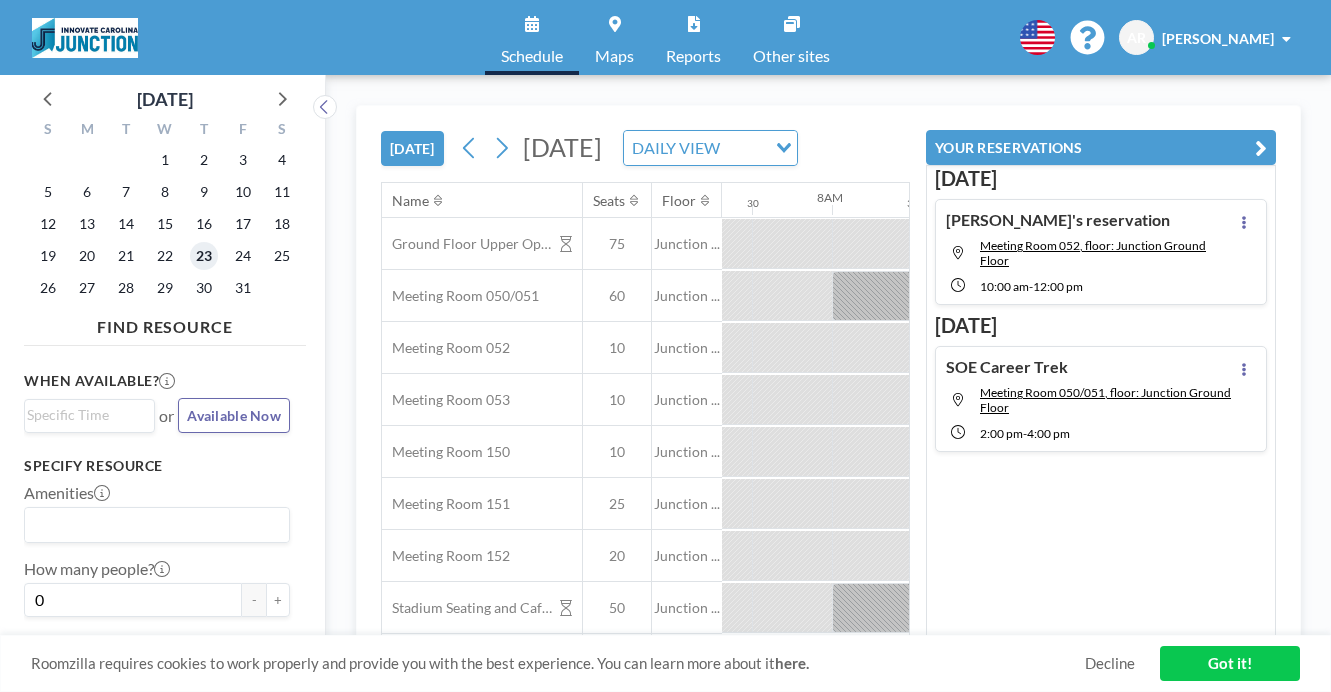 click on "23" at bounding box center (204, 256) 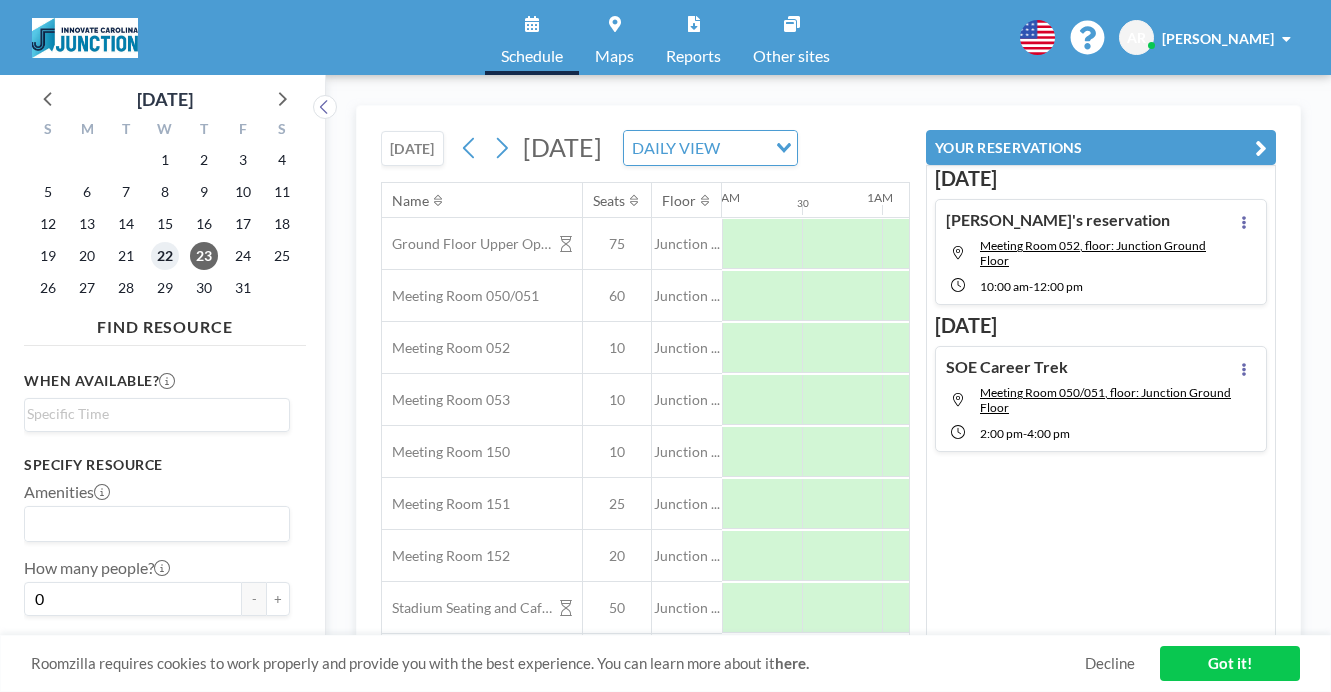 click on "22" at bounding box center [165, 256] 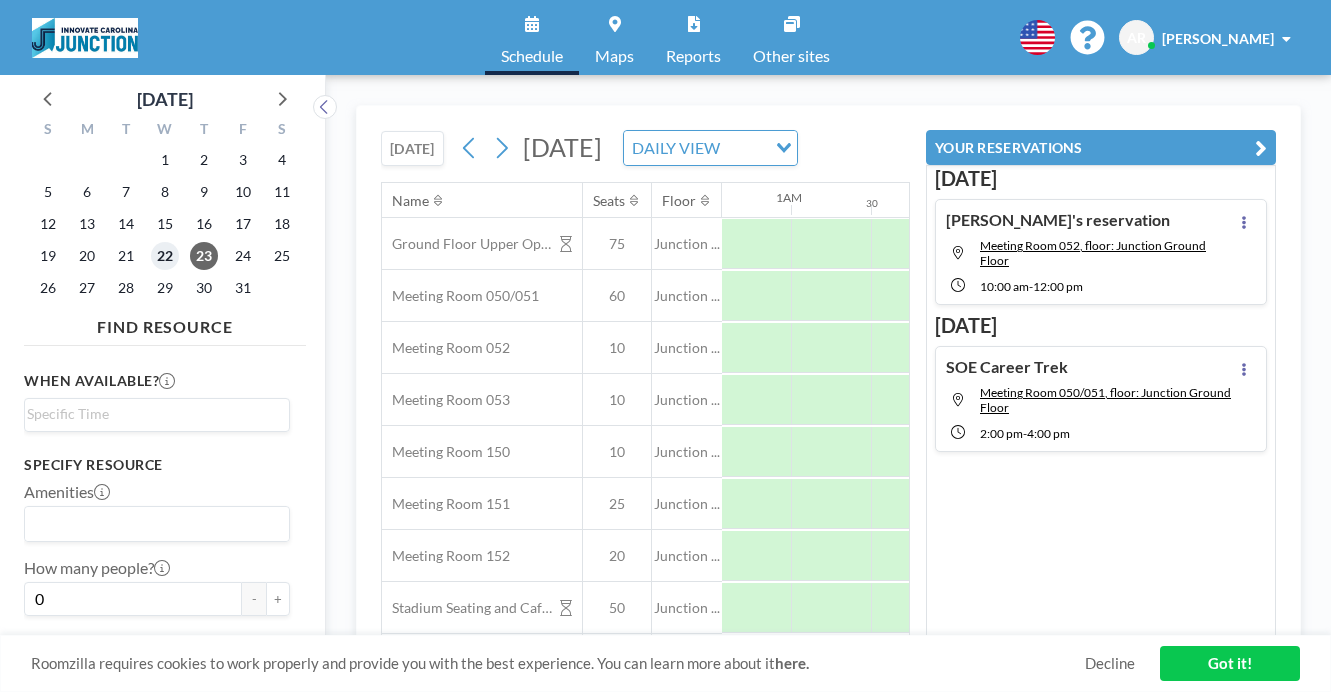 scroll, scrollTop: 0, scrollLeft: 0, axis: both 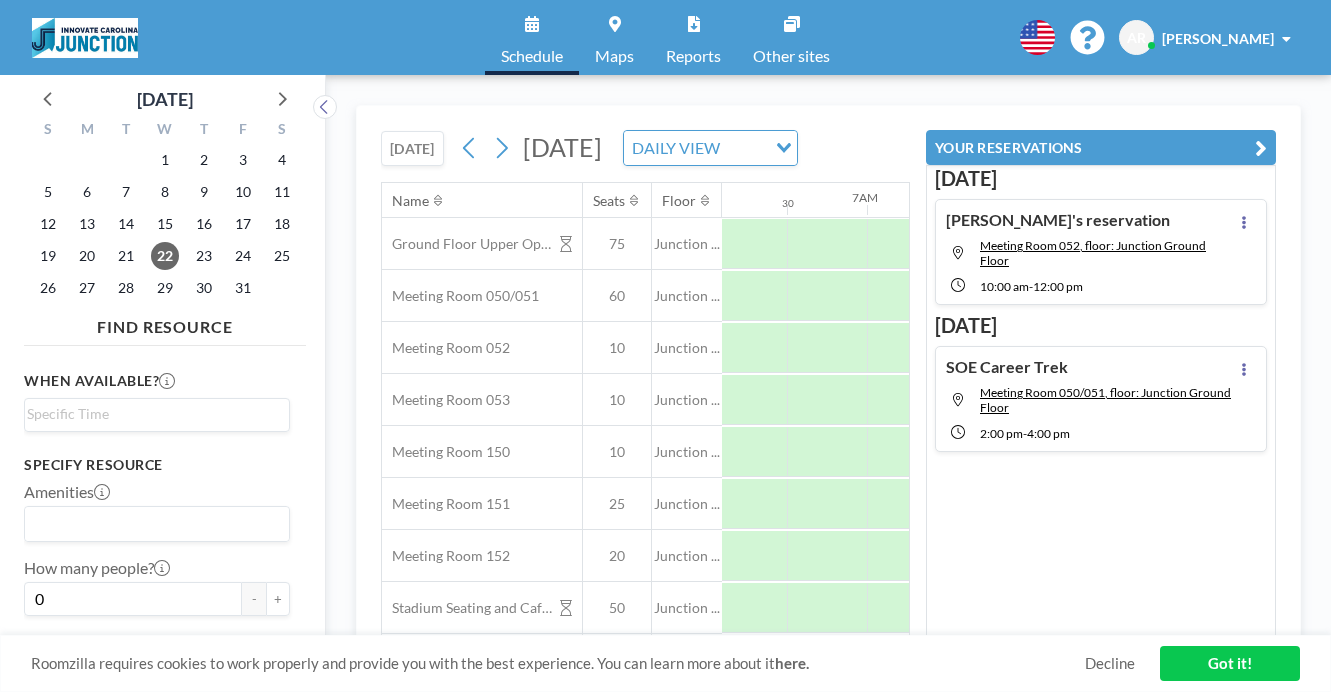 click at bounding box center [1261, 148] 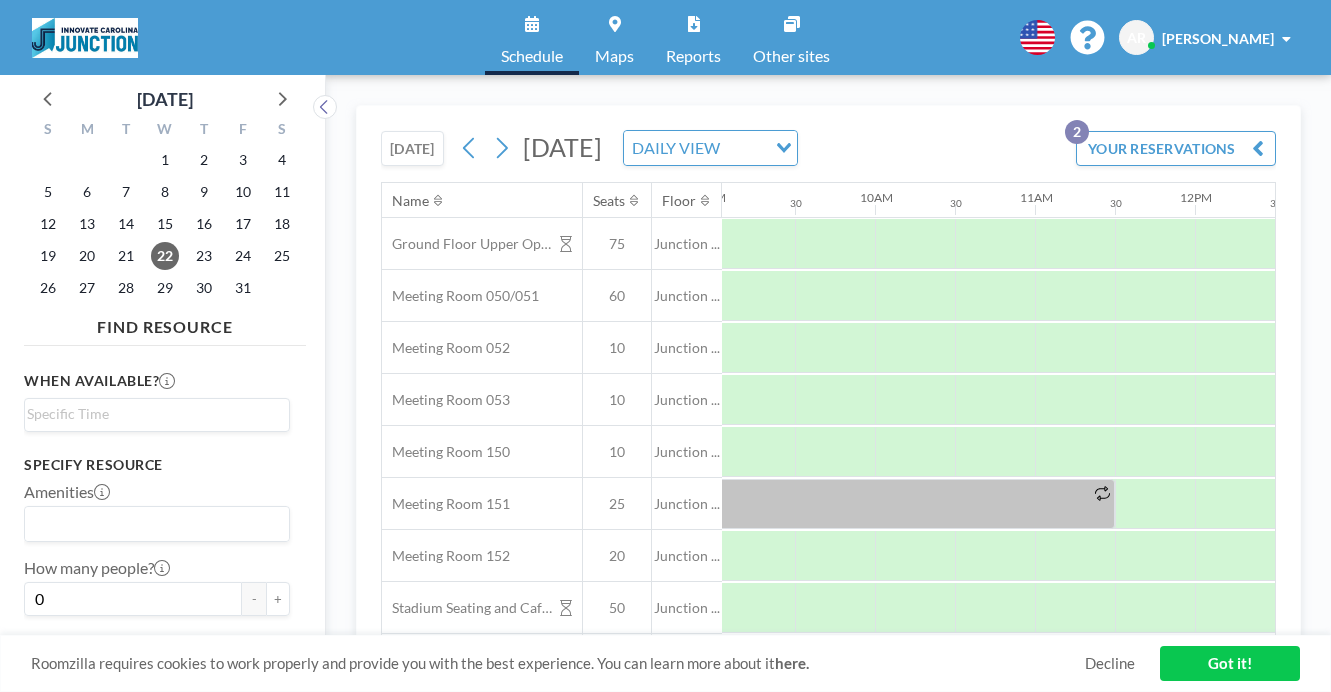 scroll, scrollTop: 0, scrollLeft: 1589, axis: horizontal 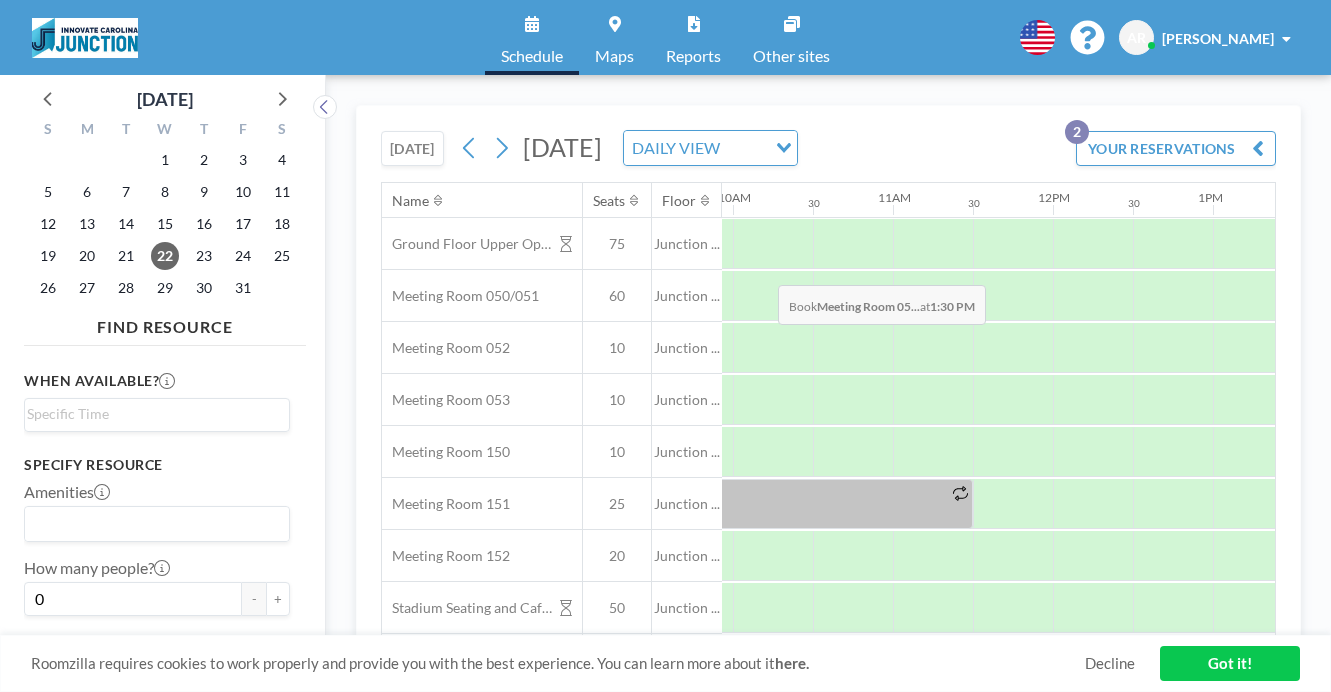 click at bounding box center [1333, 296] 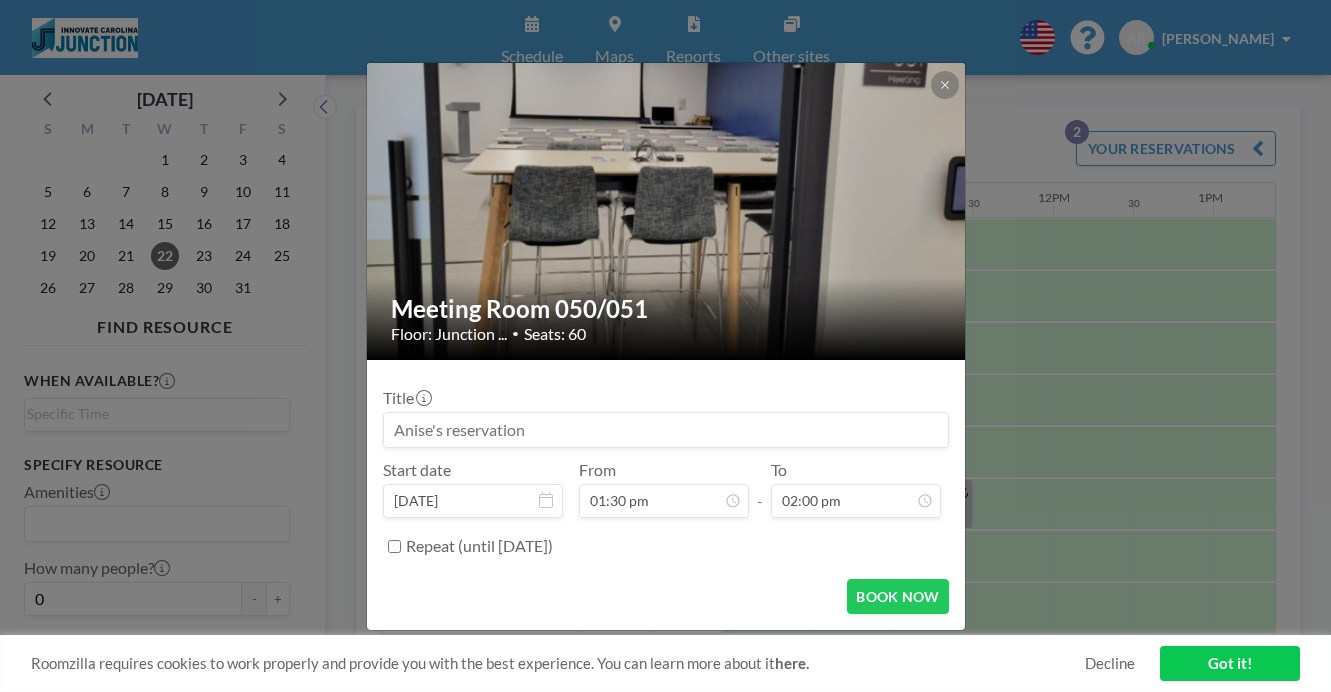 scroll, scrollTop: 862, scrollLeft: 0, axis: vertical 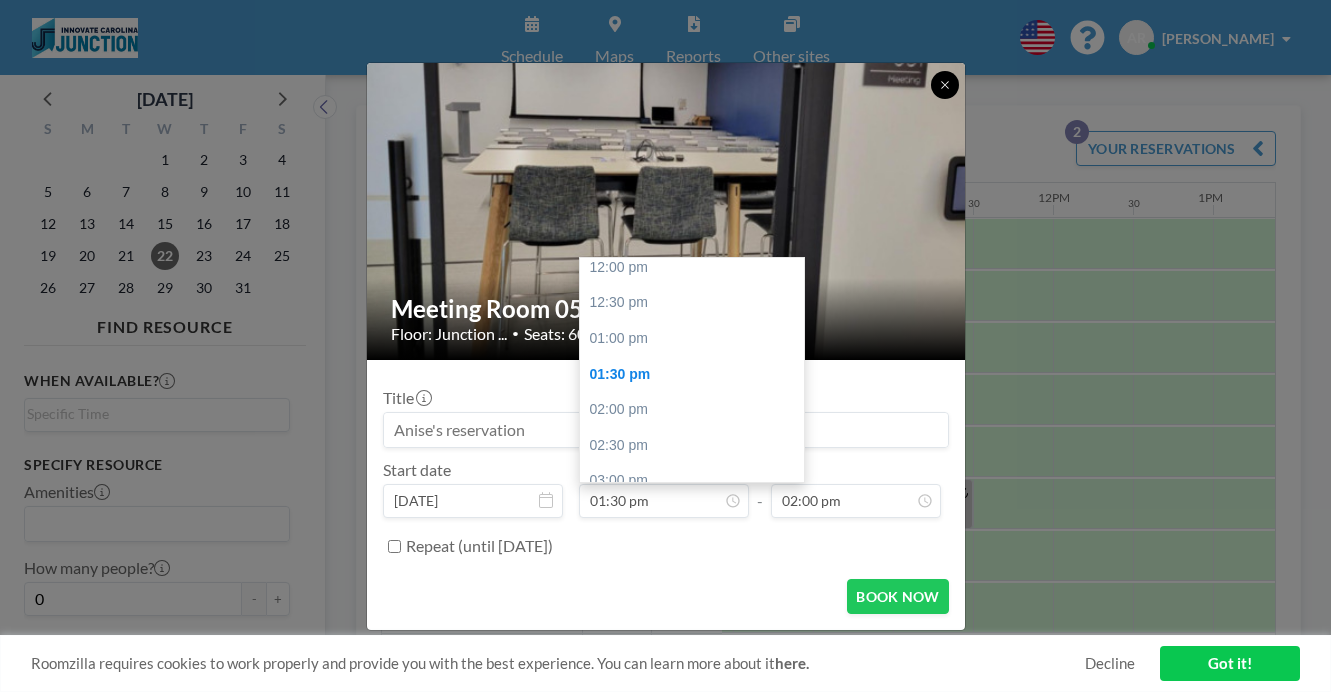 click 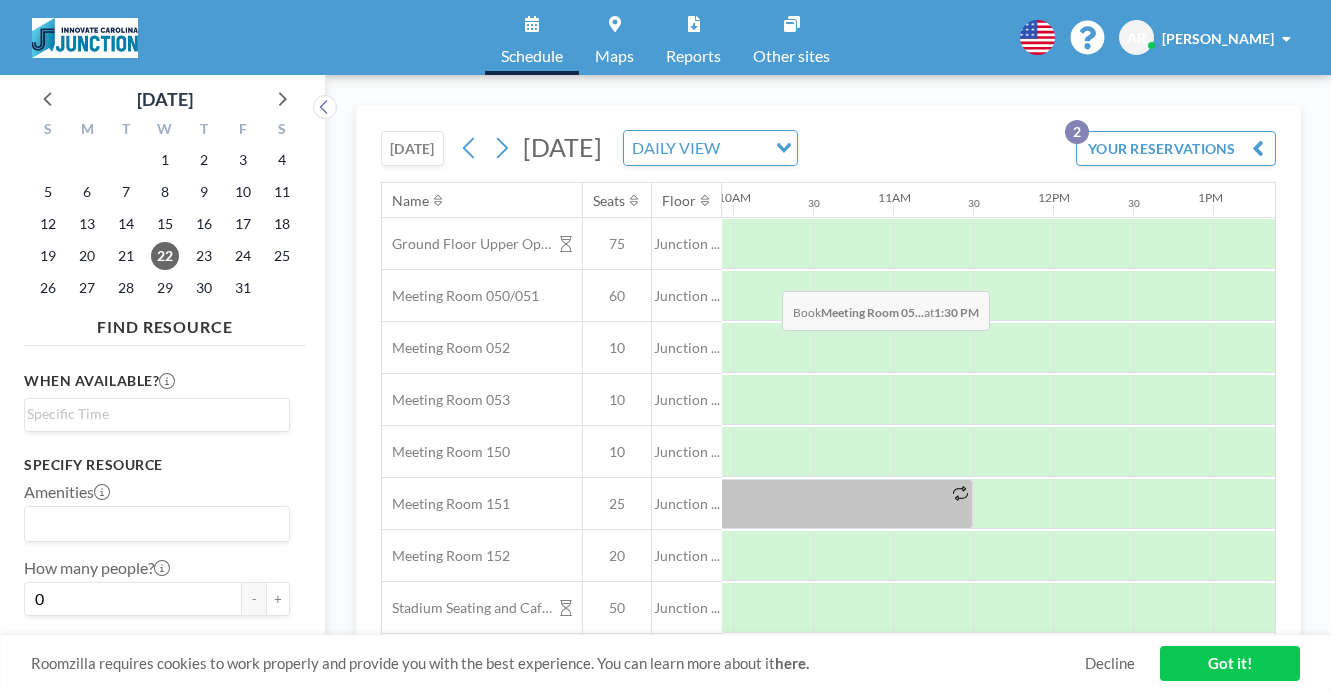 click at bounding box center (1333, 296) 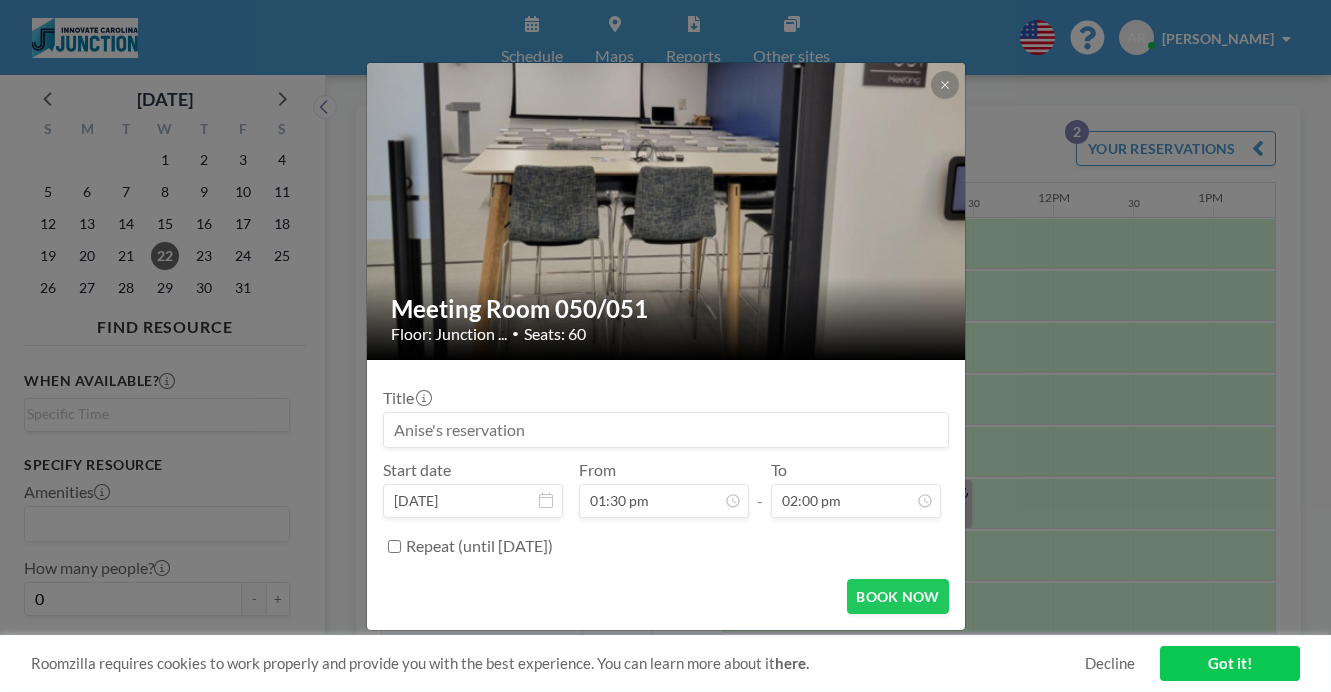 scroll, scrollTop: 0, scrollLeft: 0, axis: both 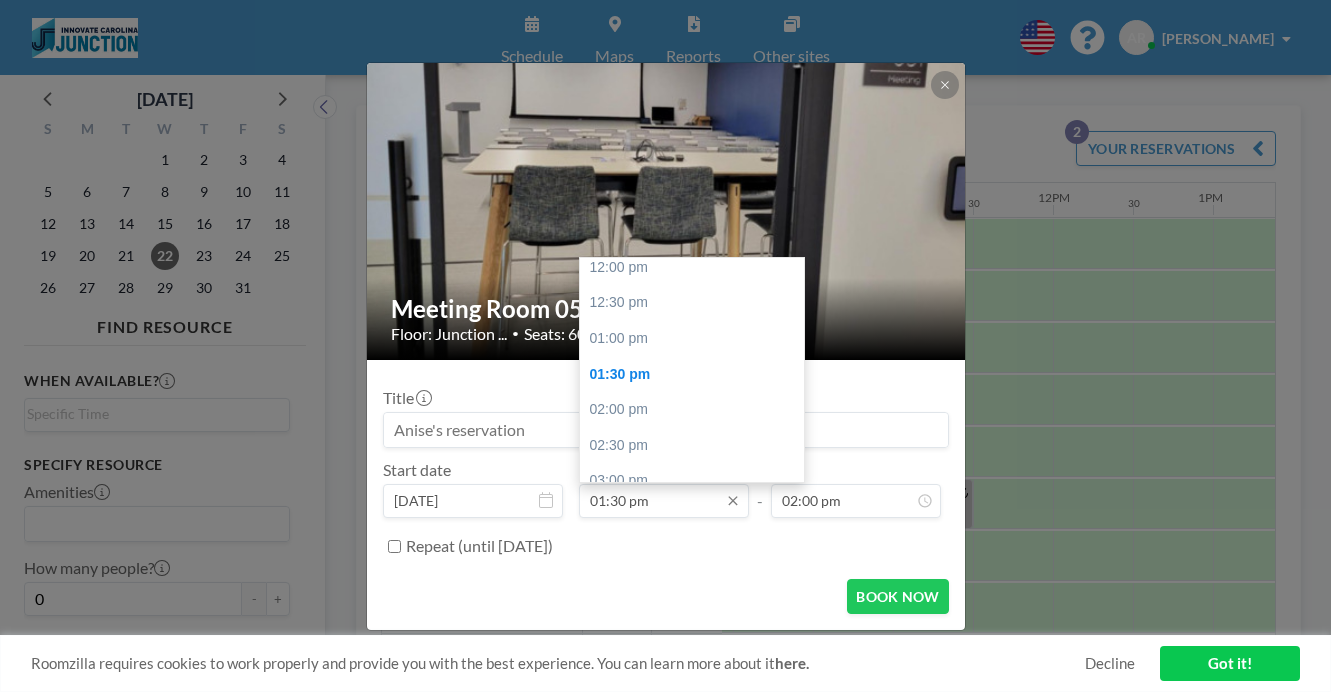 click on "01:30 pm" at bounding box center (664, 501) 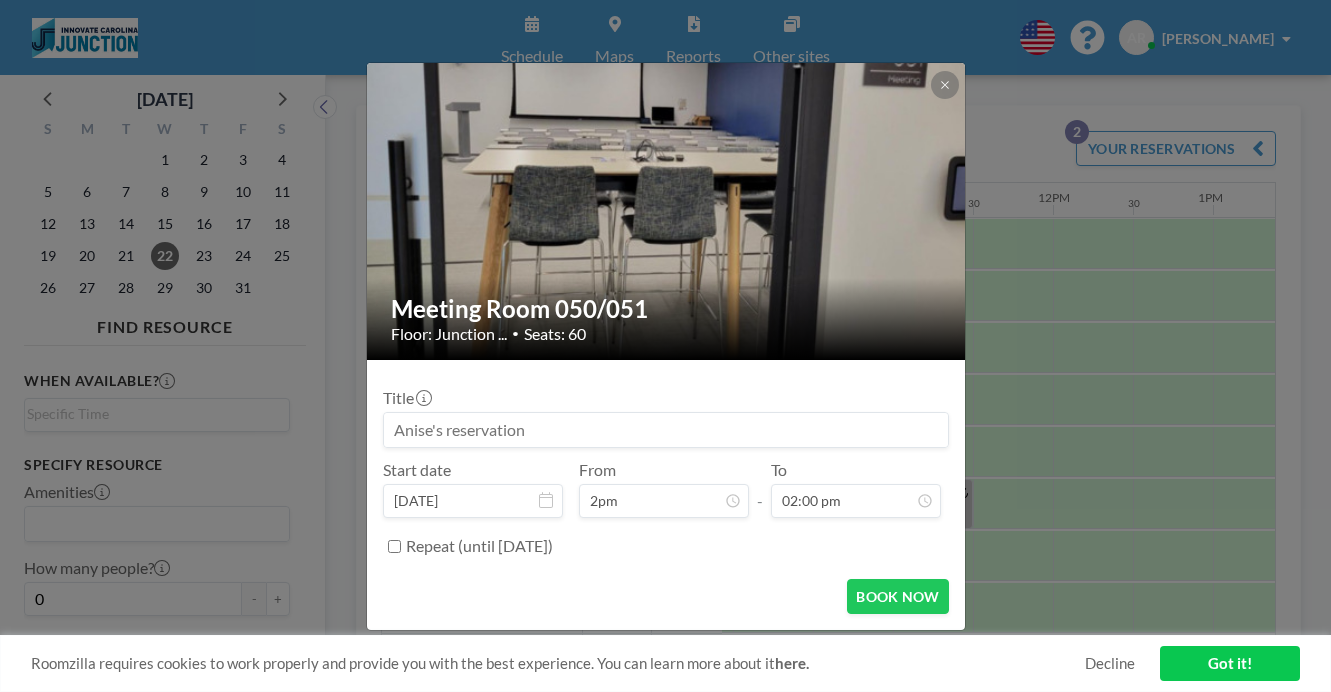 scroll, scrollTop: 894, scrollLeft: 0, axis: vertical 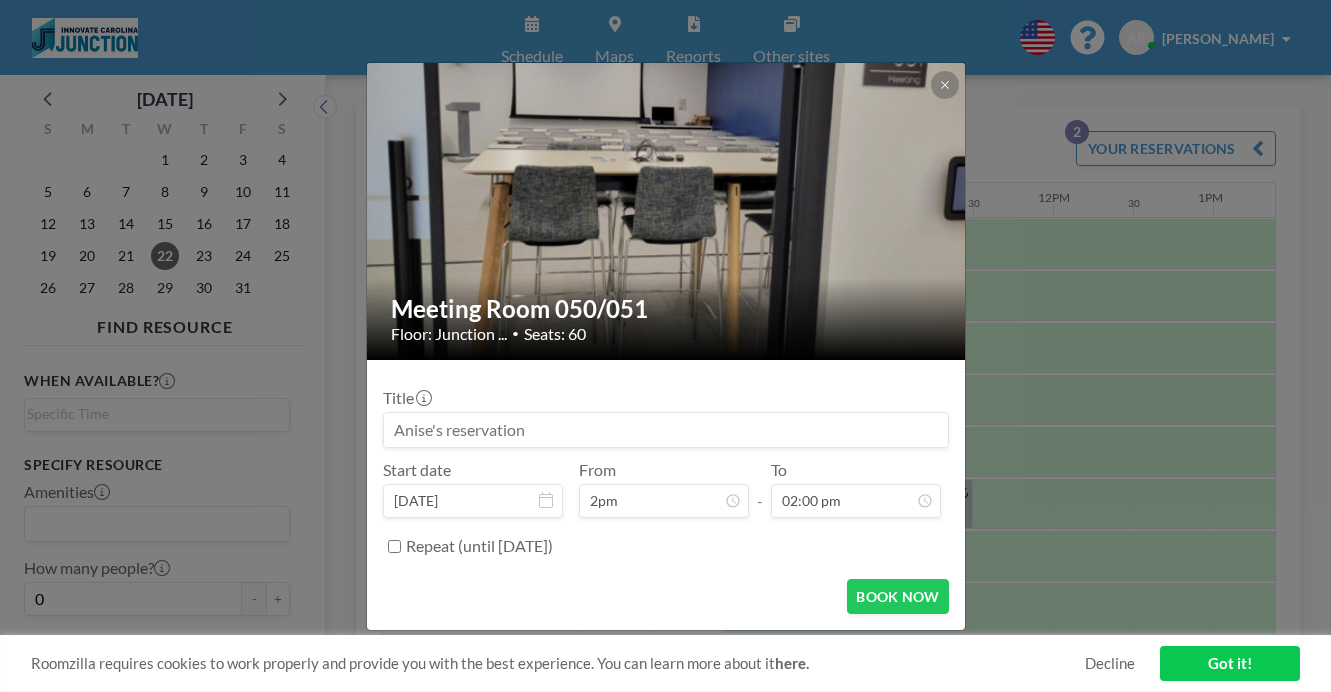 type on "01:30 pm" 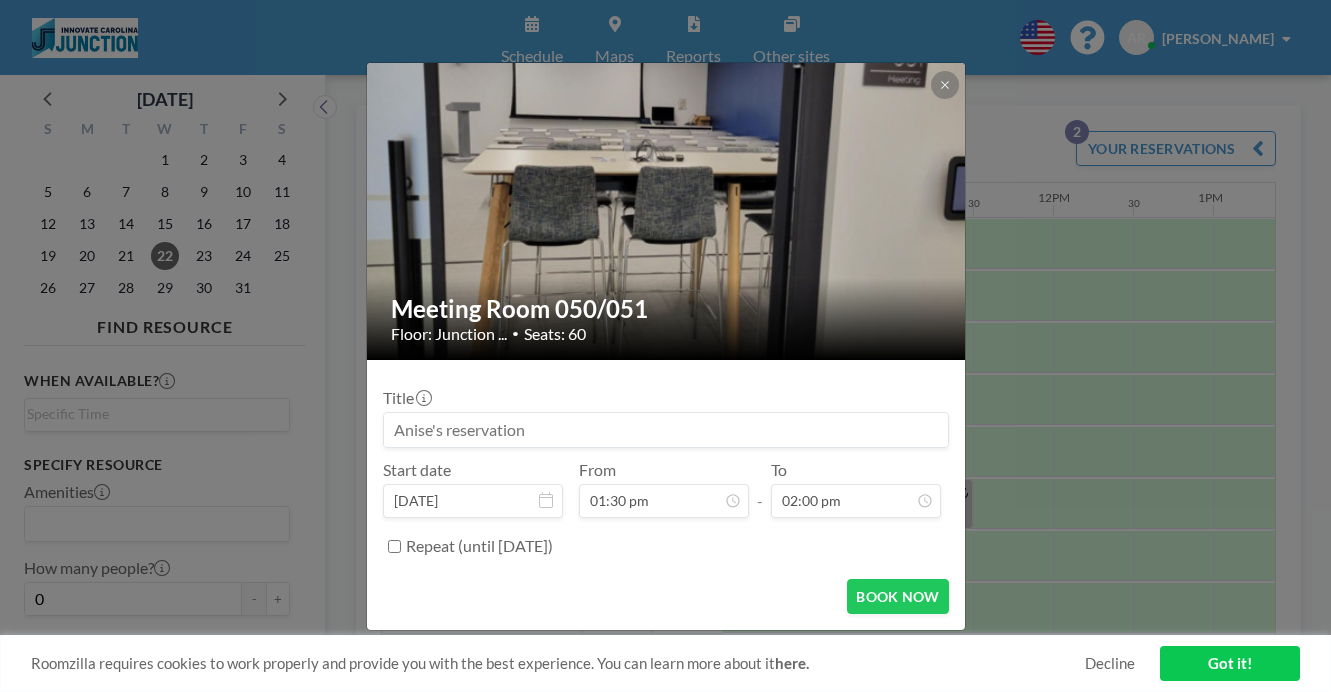 click on "Title   Start date  Oct 22, 2025  From  01:30 pm
12:00 am
12:30 am
01:00 am
01:30 am
02:00 am
02:30 am
03:00 am
03:30 am
04:00 am
04:30 am
05:00 am
05:30 am
06:00 am
06:30 am
07:00 am
07:30 am
08:00 am
08:30 am
09:00 am
09:30 am
10:00 am
10:30 am
11:00 am
11:30 am
12:00 pm
12:30 pm
01:00 pm
01:30 pm
02:00 pm
02:30 pm
03:00 pm
03:30 pm
04:00 pm
04:30 pm
05:00 pm
05:30 pm
06:00 pm
06:30 pm
07:00 pm
07:30 pm
08:00 pm
08:30 pm
09:00 pm
09:30 pm
10:00 pm
10:30 pm
11:00 pm
11:30 pm
-   To  02:00 pm
12:00 am
12:30 am
01:00 am
01:30 am
02:00 am
02:30 am
03:00 am" at bounding box center [666, 469] 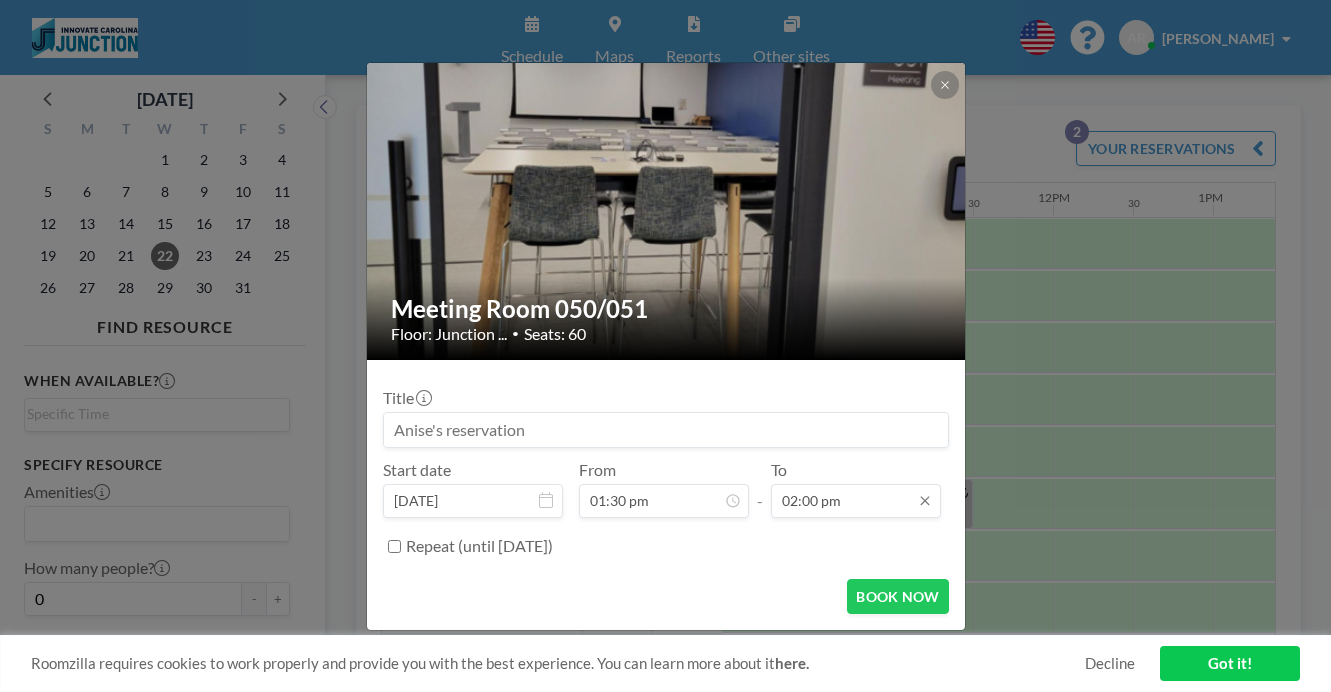 scroll, scrollTop: 894, scrollLeft: 0, axis: vertical 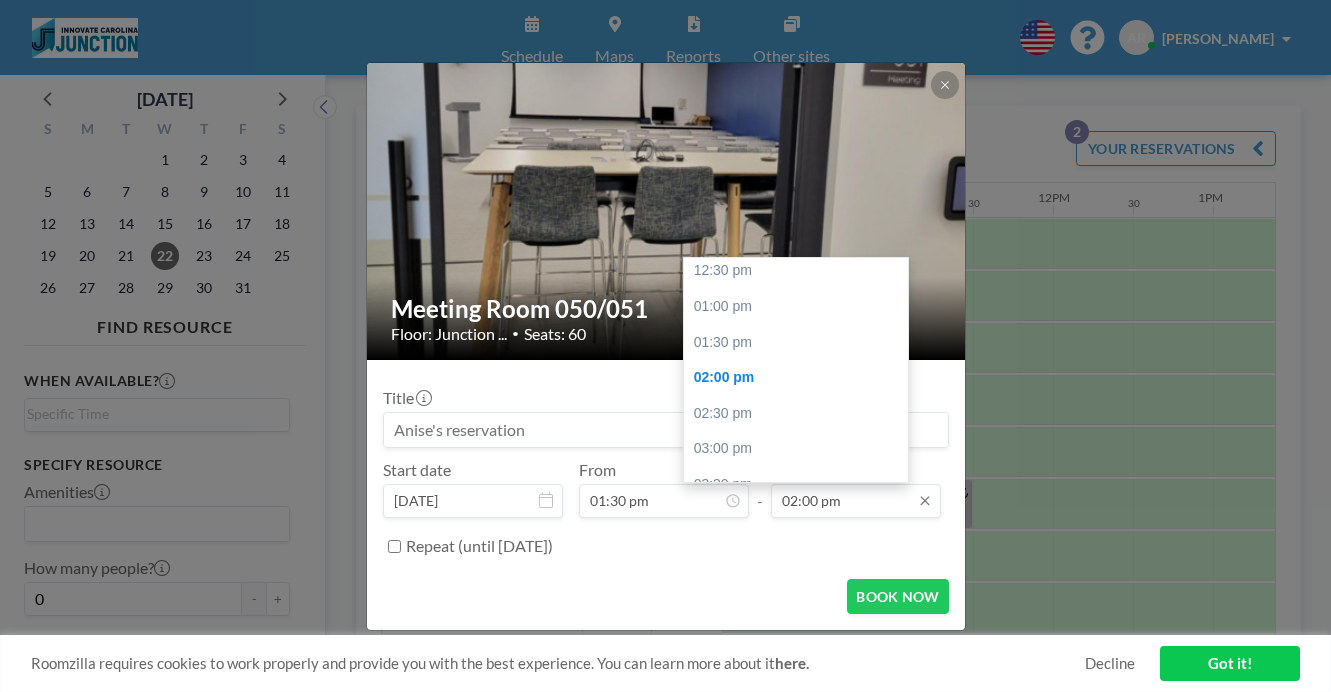 click on "02:00 pm" at bounding box center [856, 501] 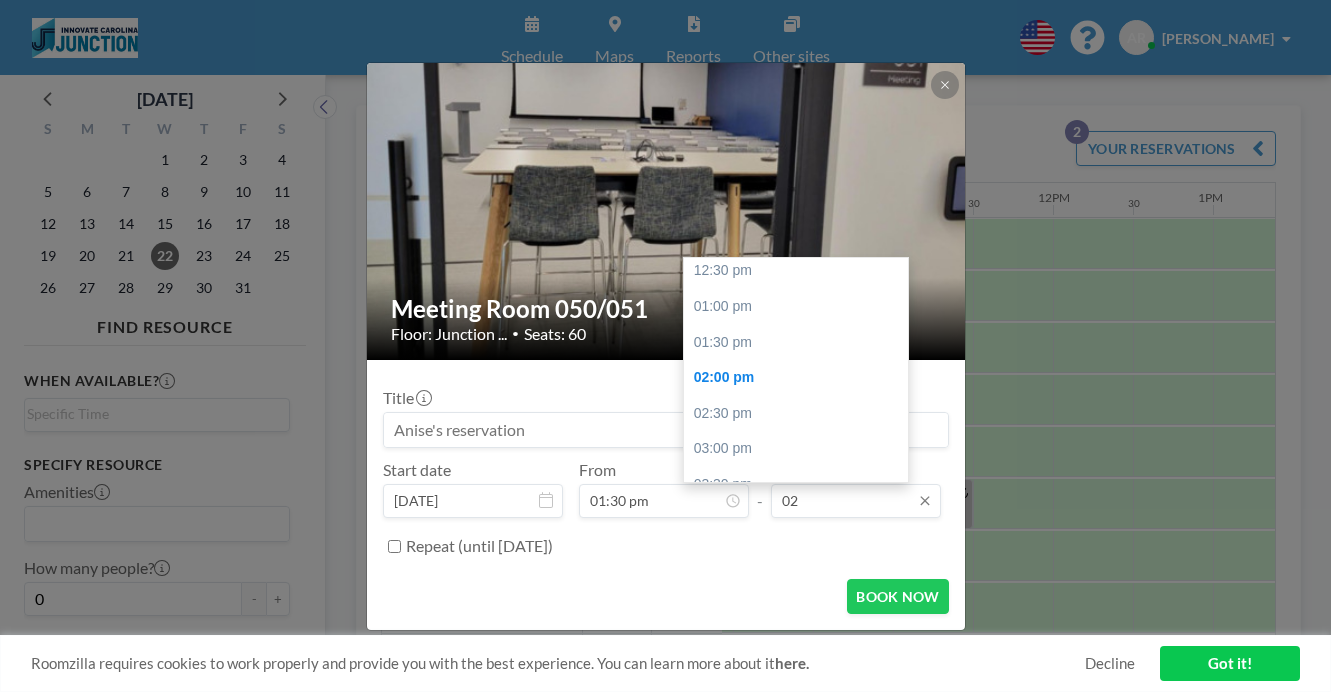 type on "0" 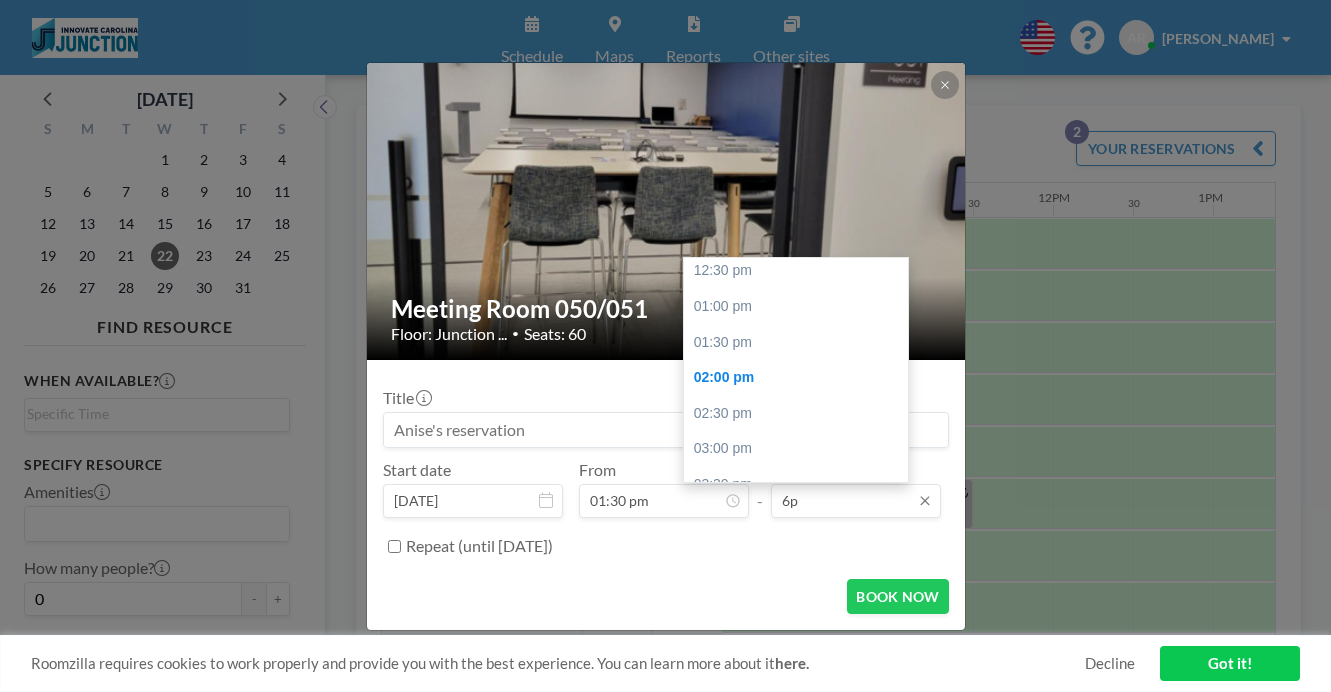 type on "6" 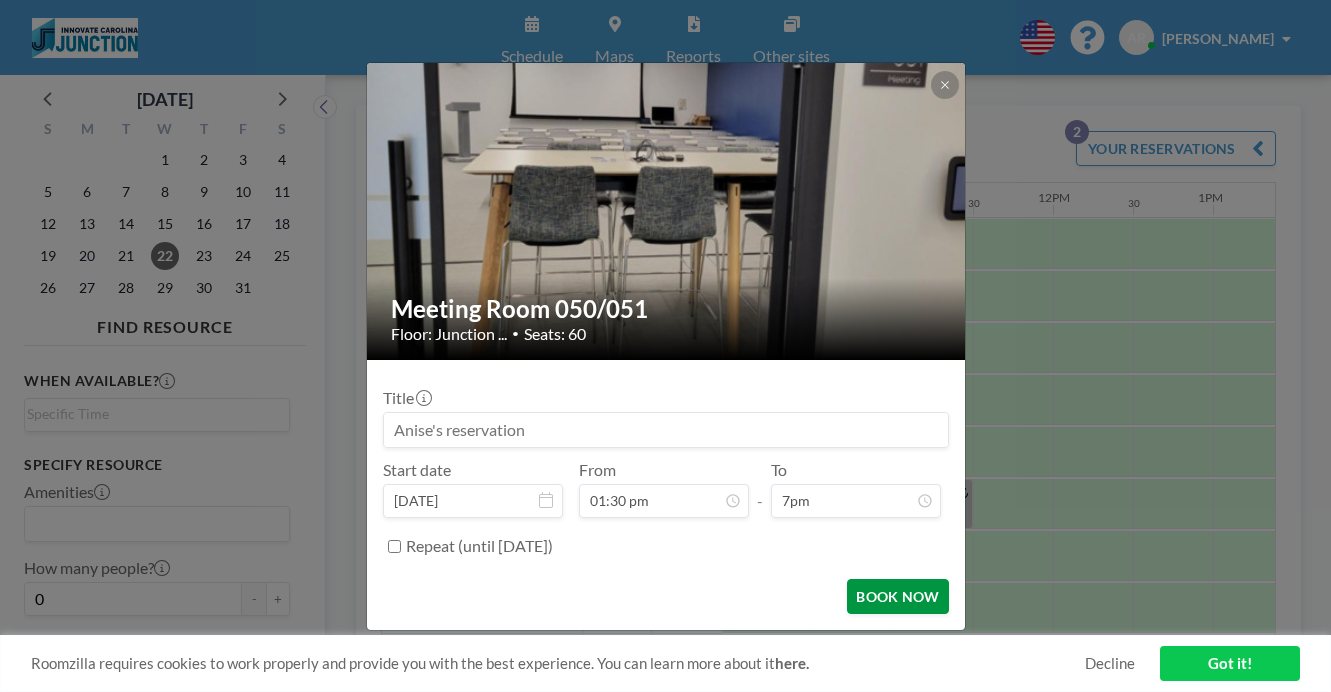 type on "02:00 pm" 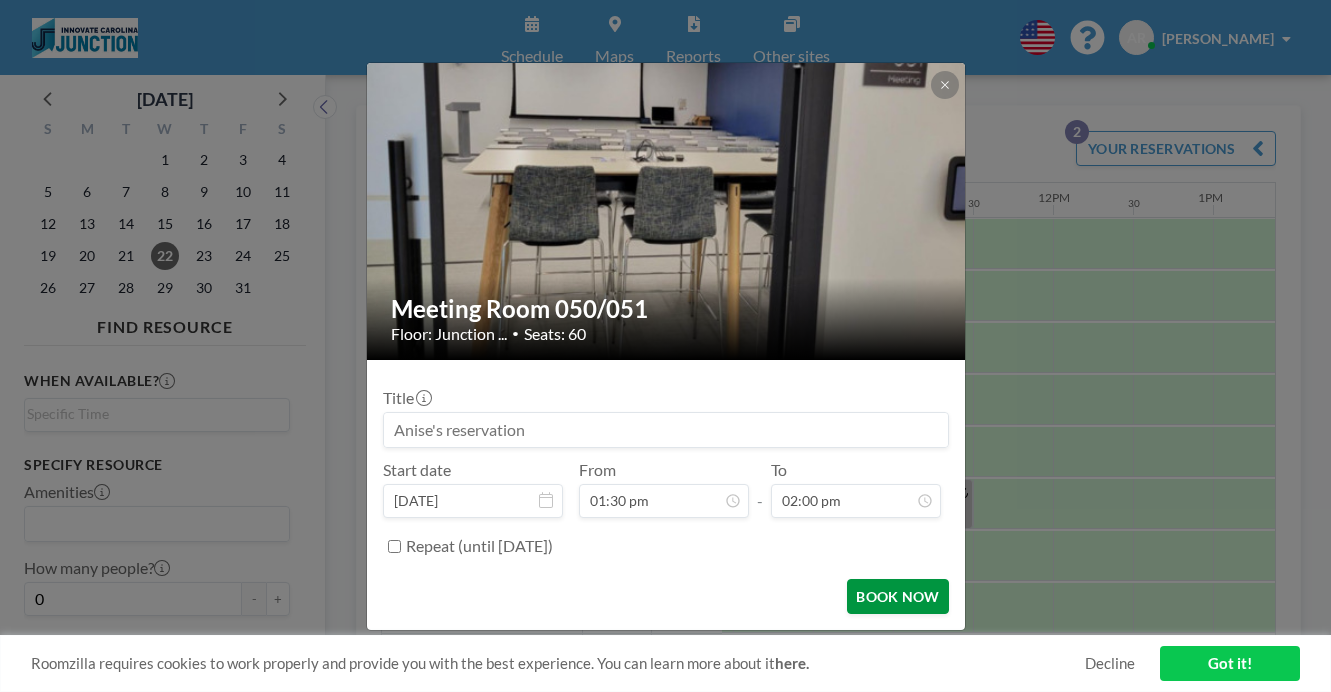 click on "BOOK NOW" at bounding box center [897, 596] 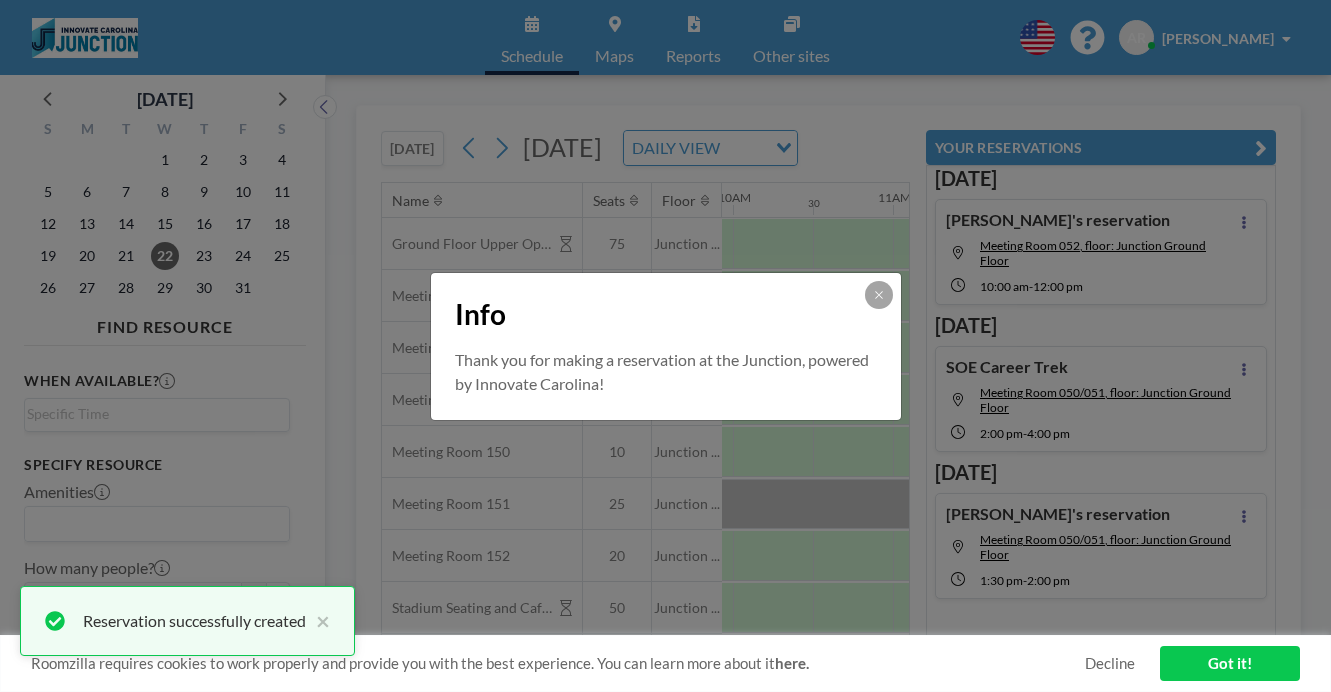 scroll, scrollTop: 0, scrollLeft: 0, axis: both 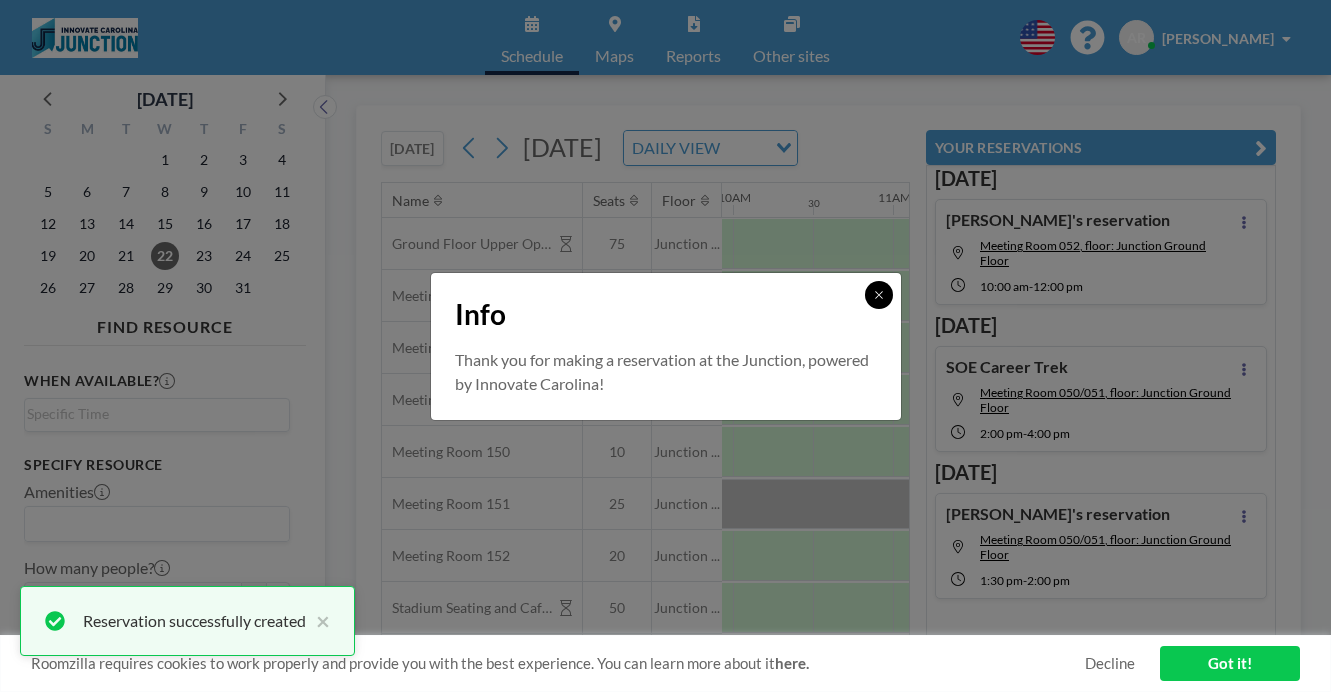 click 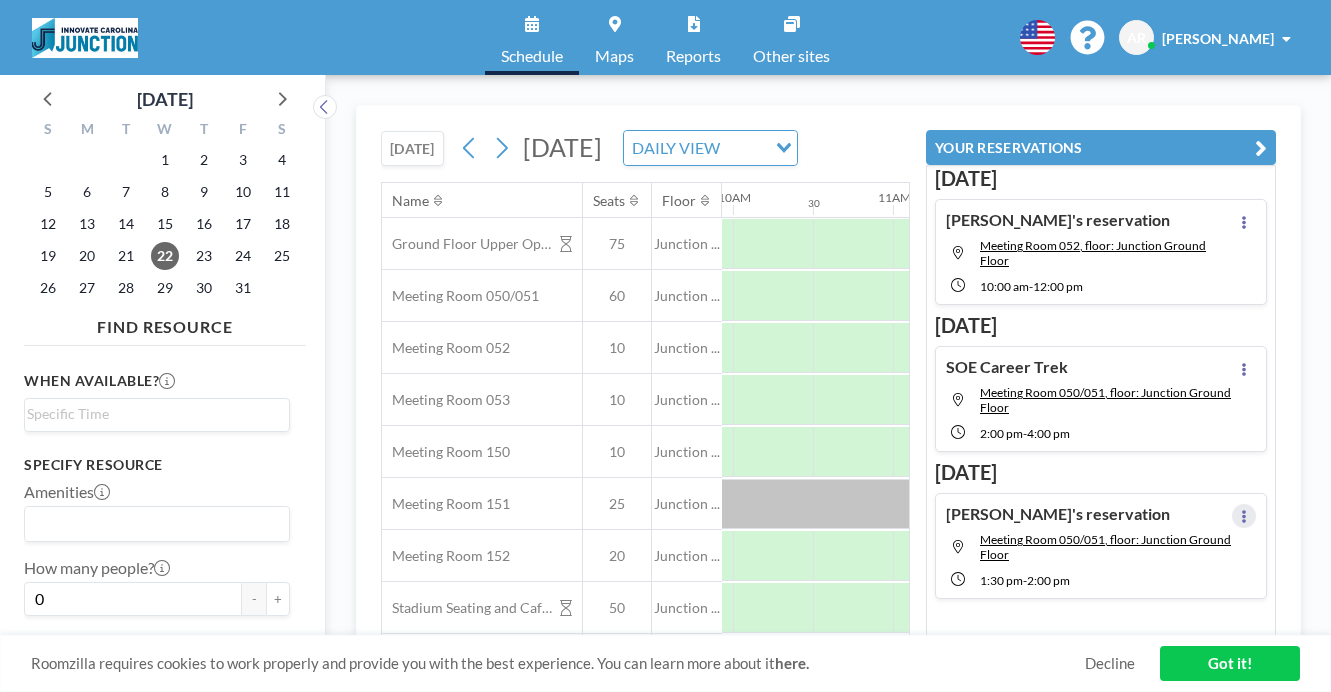 click 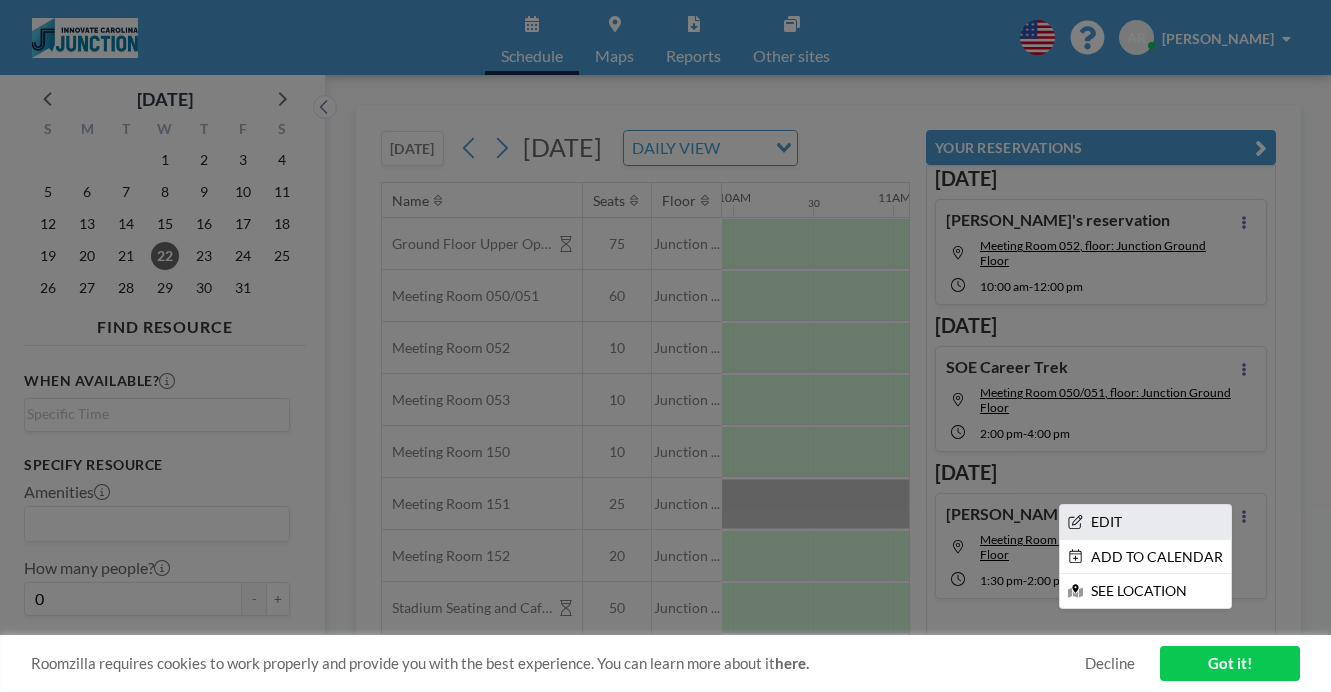 click on "EDIT" at bounding box center (1145, 522) 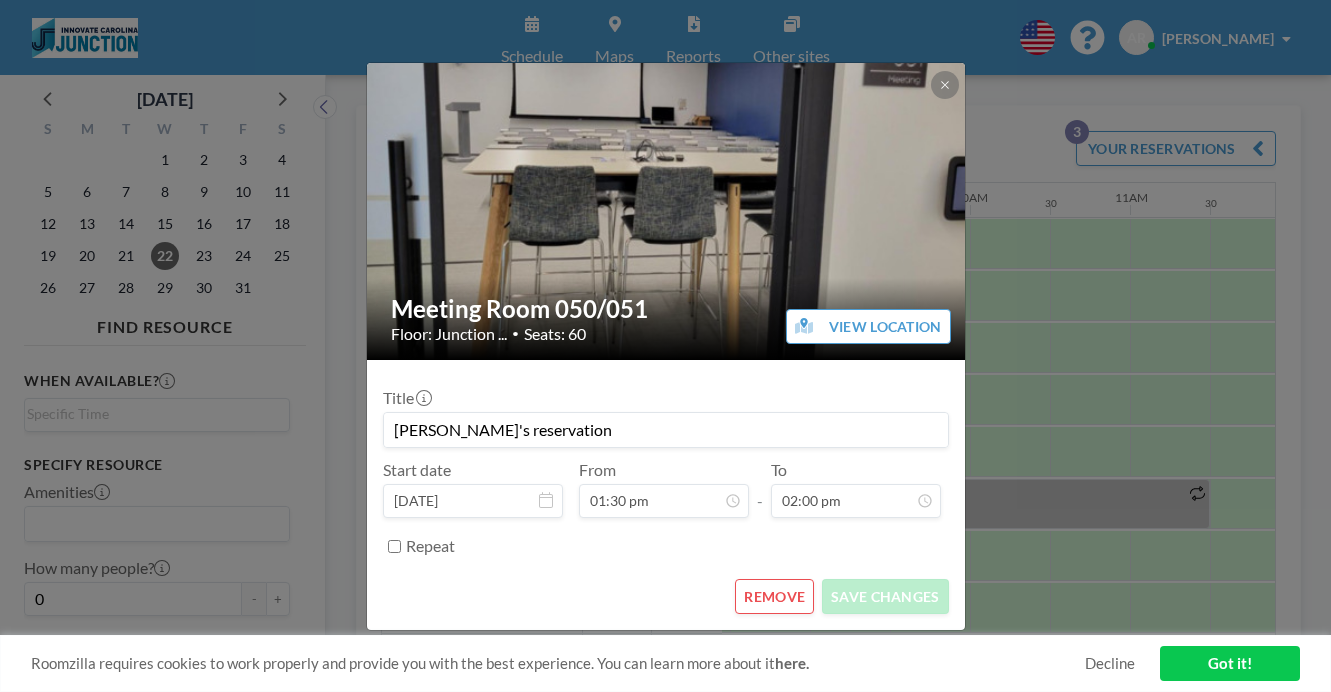 scroll, scrollTop: 0, scrollLeft: 1565, axis: horizontal 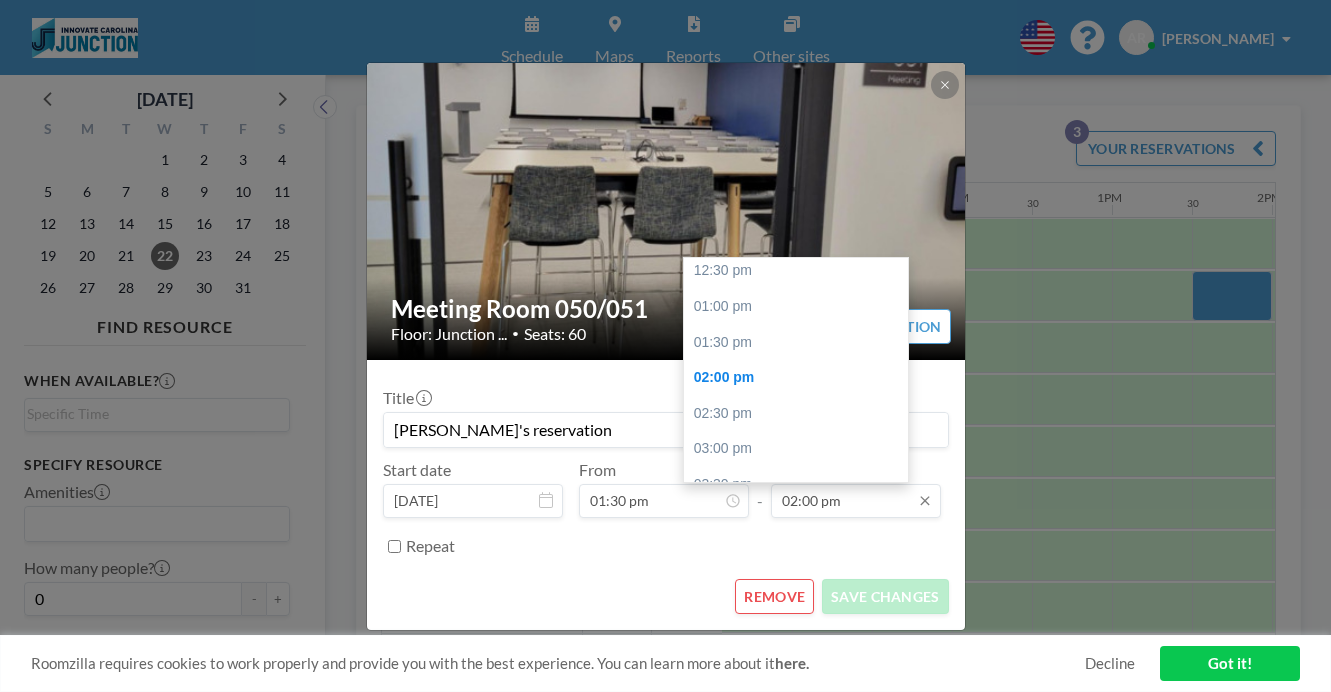 click on "02:00 pm" at bounding box center (856, 501) 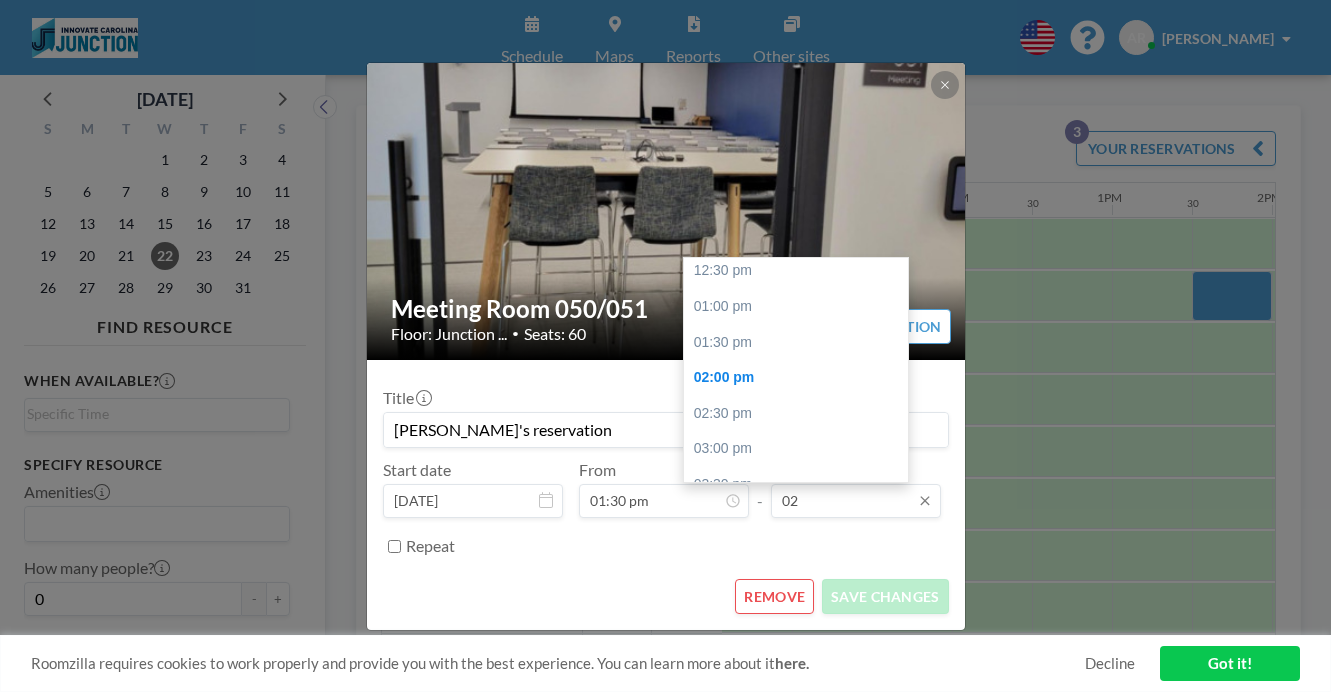 type on "0" 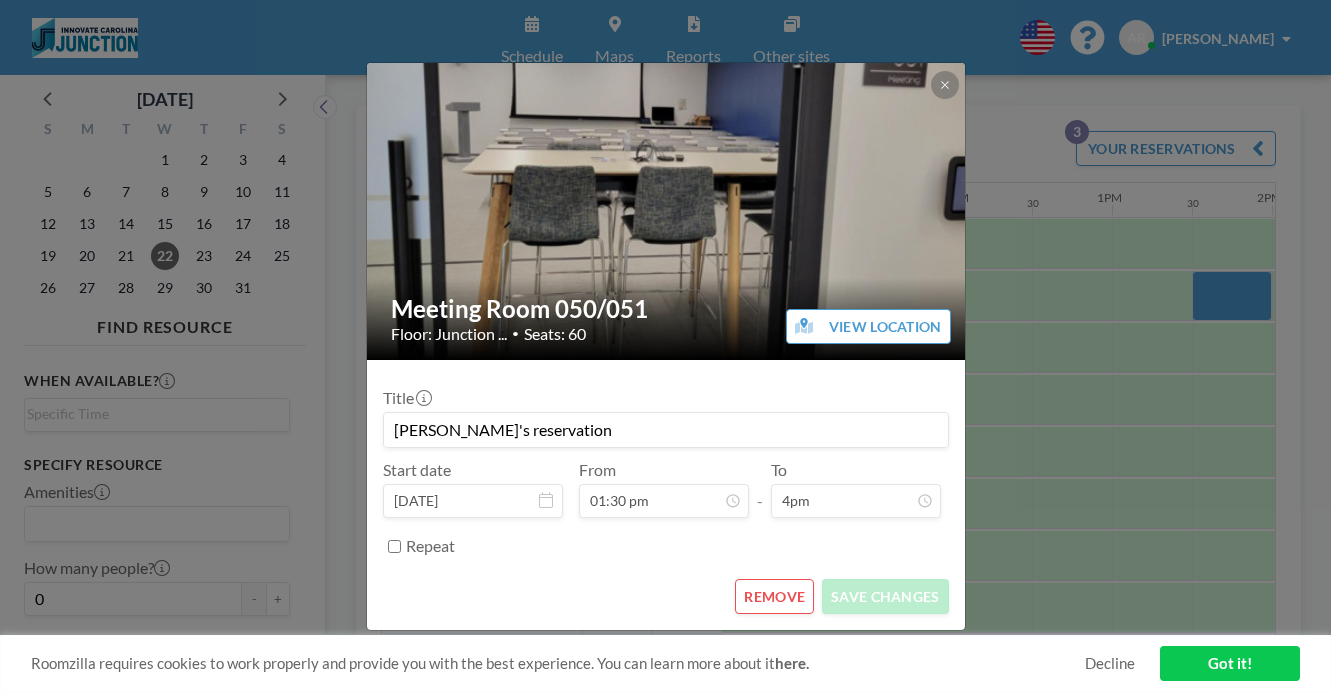 type on "02:00 pm" 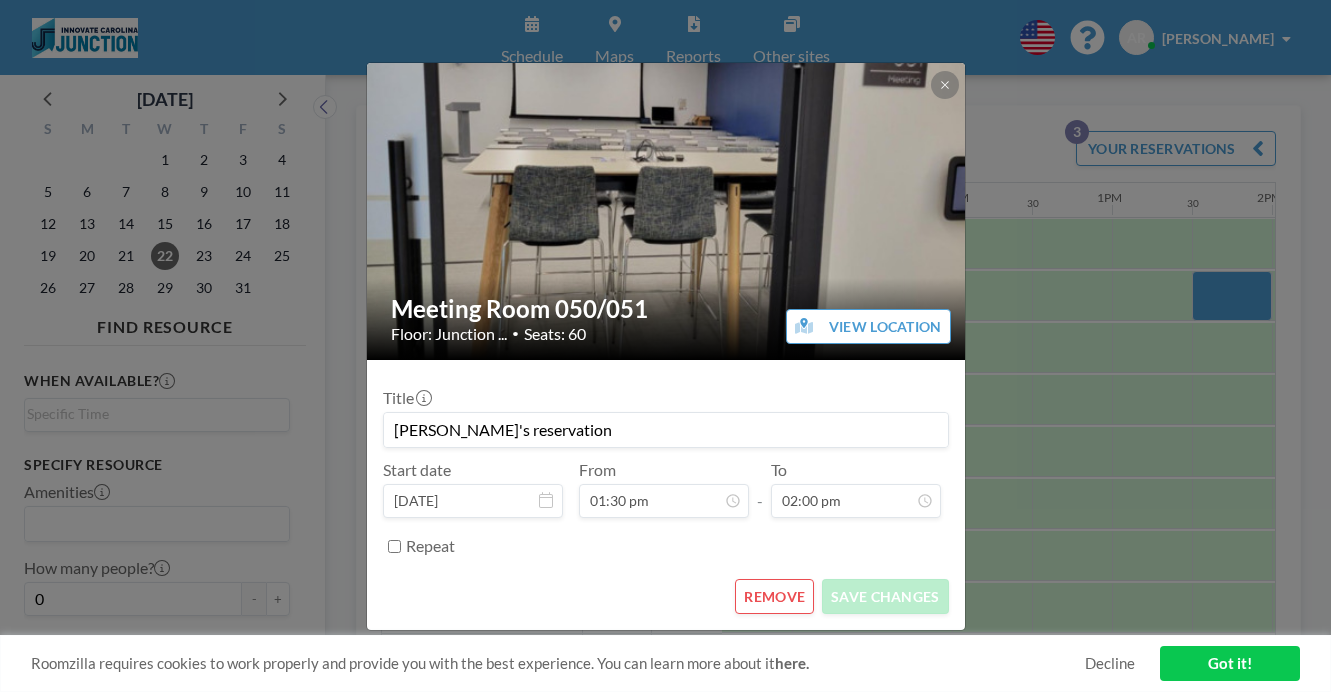 click on "Title  Anise's reservation  Start date  Oct 22, 2025  From  01:30 pm      -   To  02:00 pm      Repeat            REMOVE   SAVE CHANGES" at bounding box center (666, 495) 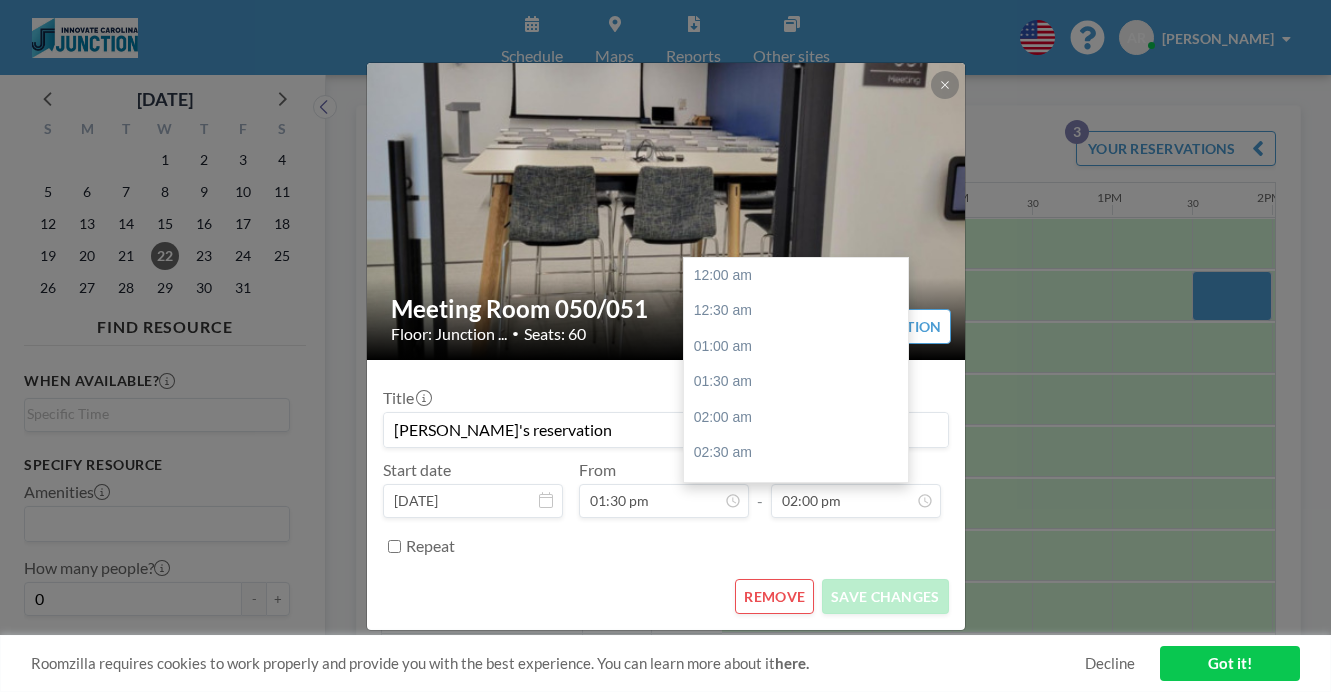 scroll, scrollTop: 894, scrollLeft: 0, axis: vertical 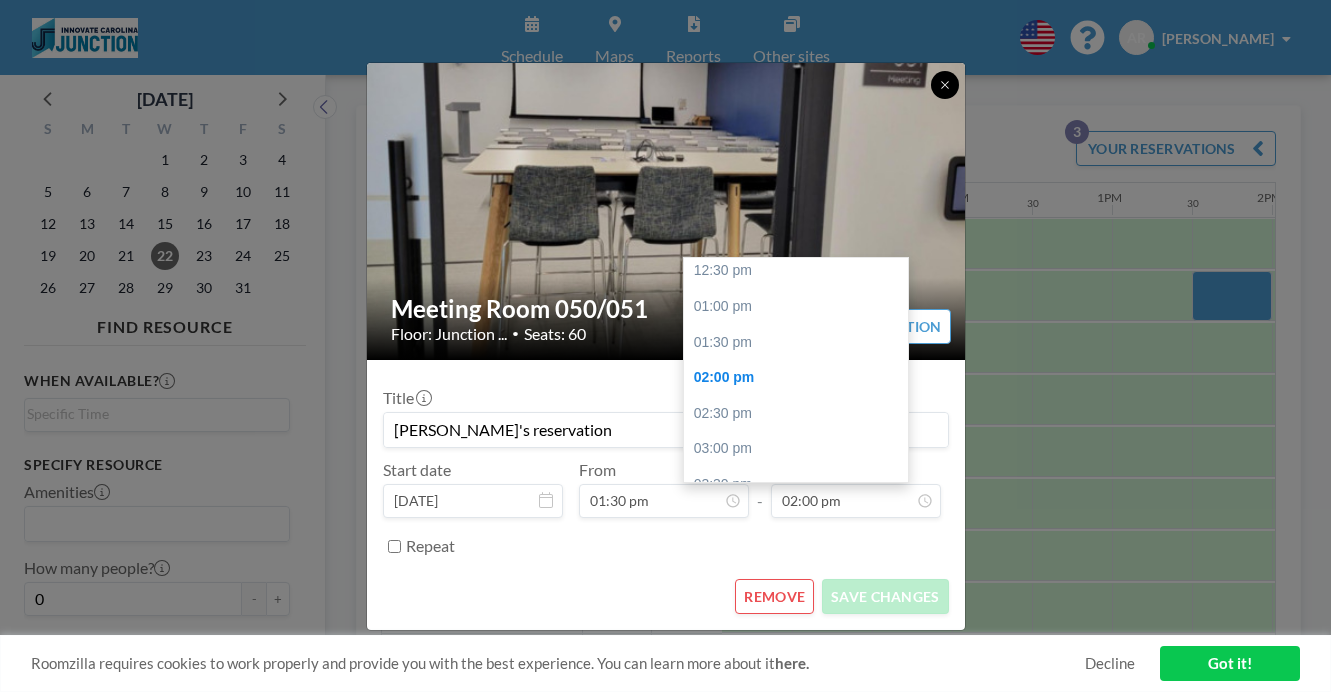 click 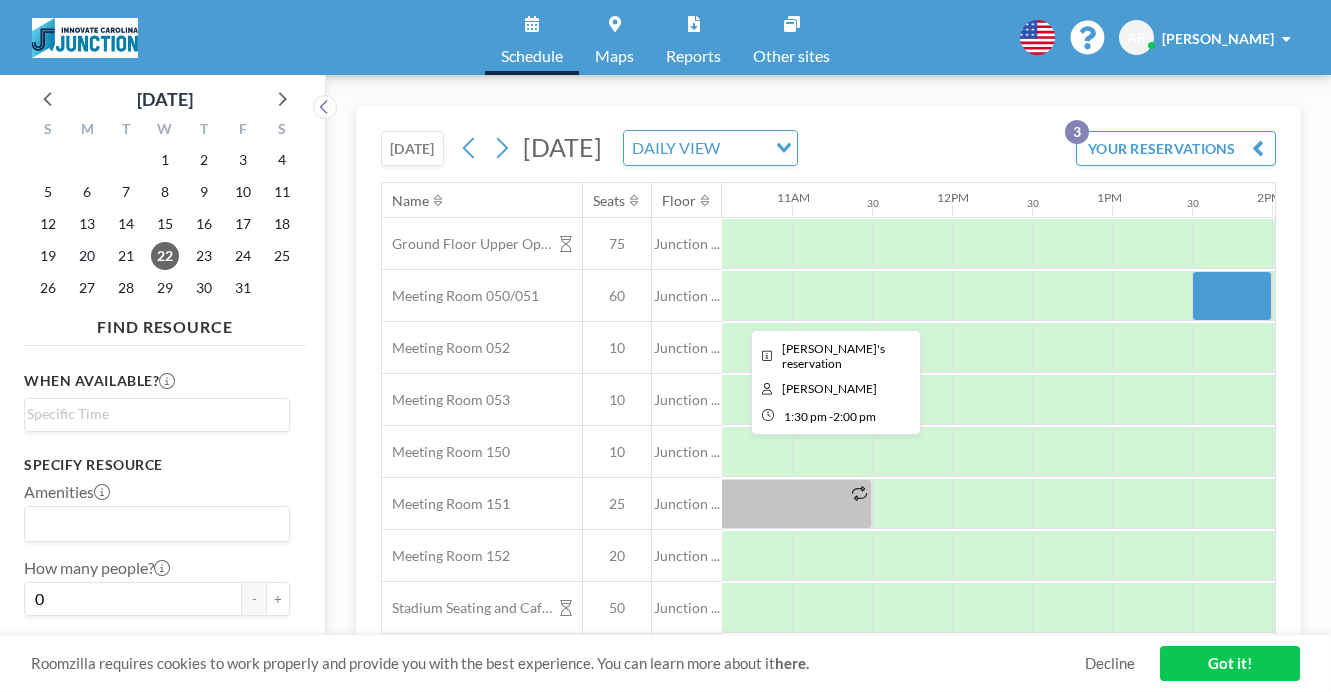 click at bounding box center (1232, 296) 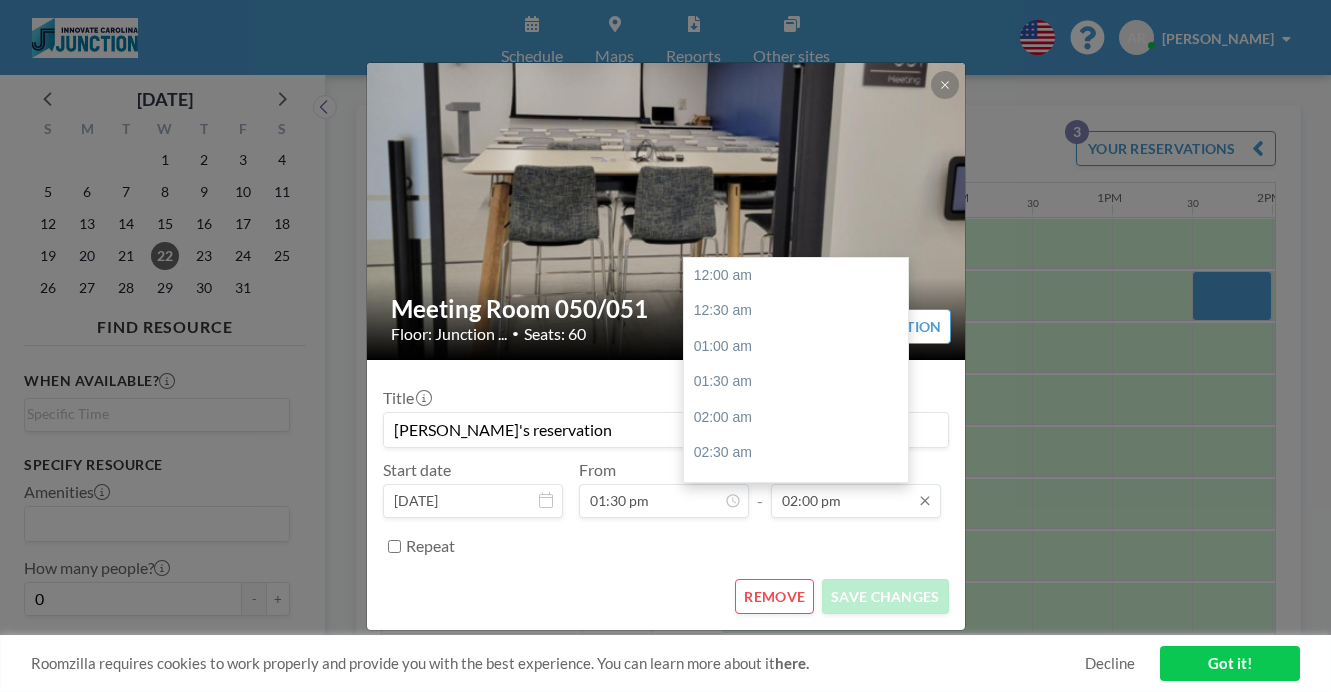 scroll, scrollTop: 894, scrollLeft: 0, axis: vertical 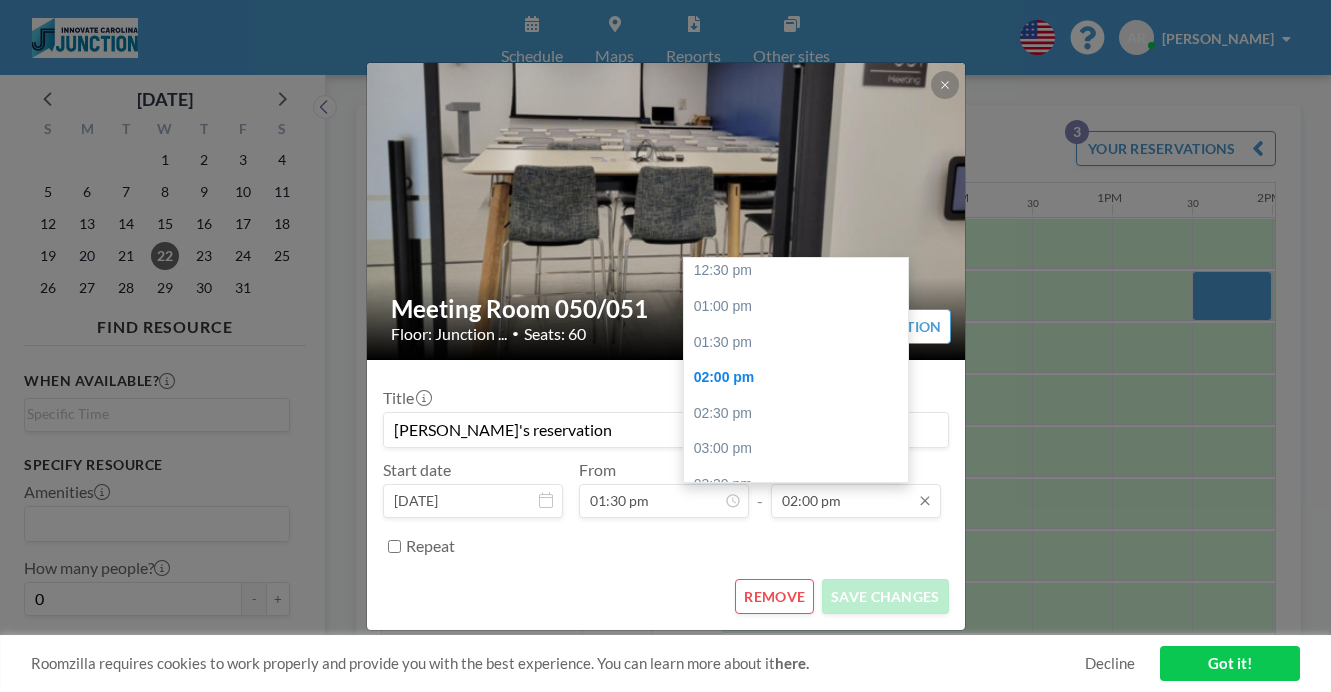 click on "02:00 pm" at bounding box center (856, 501) 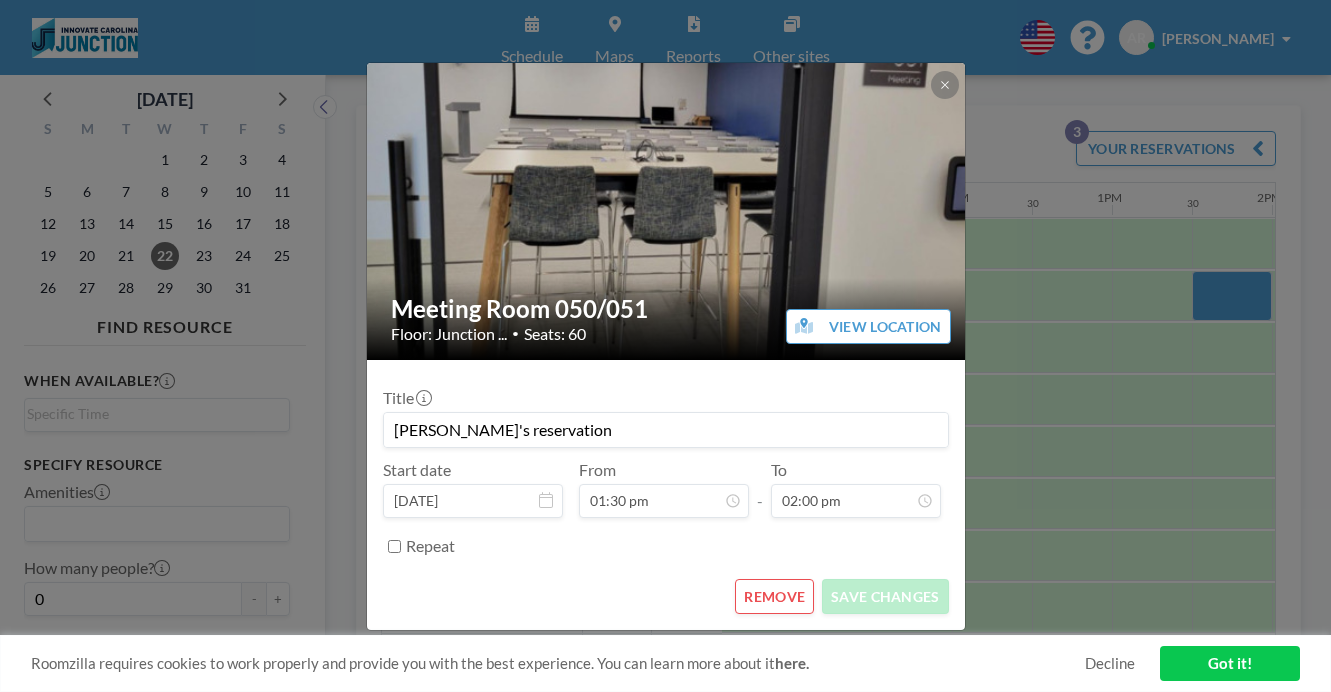 click on "Meeting Room 050/051   Floor: Junction ...   •   Seats: 60   VIEW LOCATION   Title  Anise's reservation  Start date  Oct 22, 2025  From  01:30 pm      -   To  02:00 pm      Repeat            REMOVE   SAVE CHANGES" at bounding box center [665, 346] 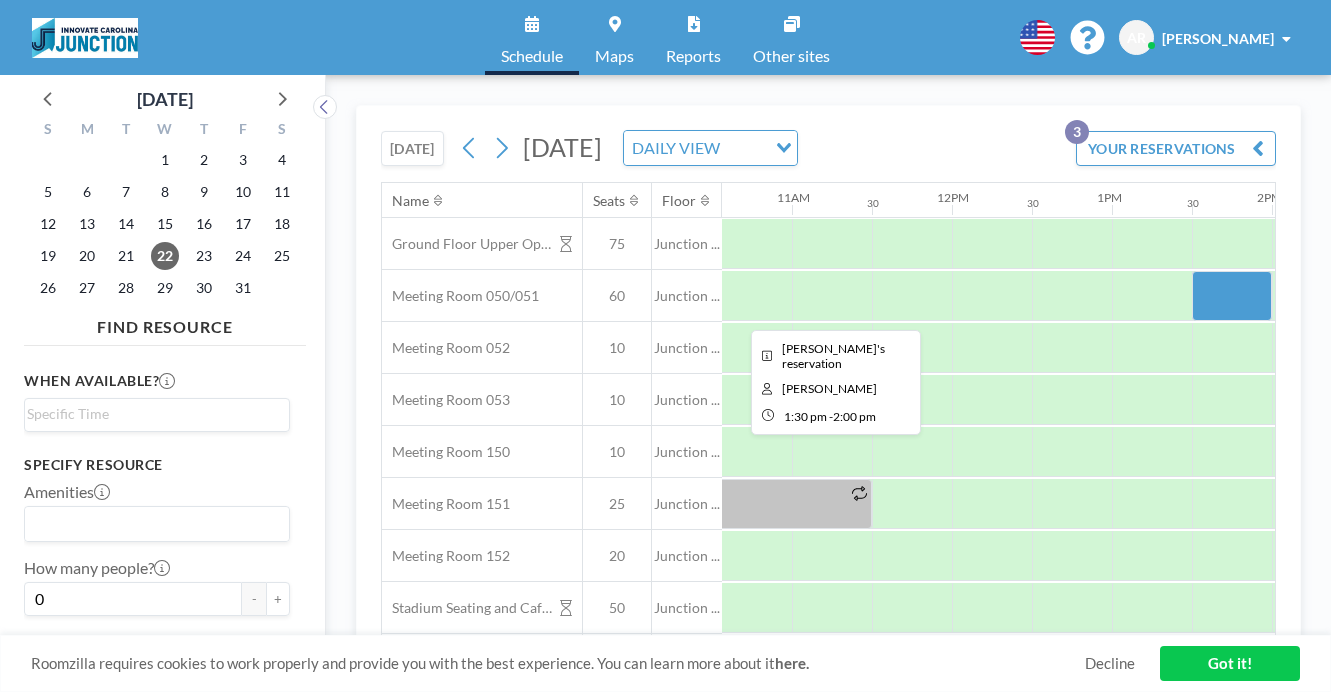 click at bounding box center (1232, 296) 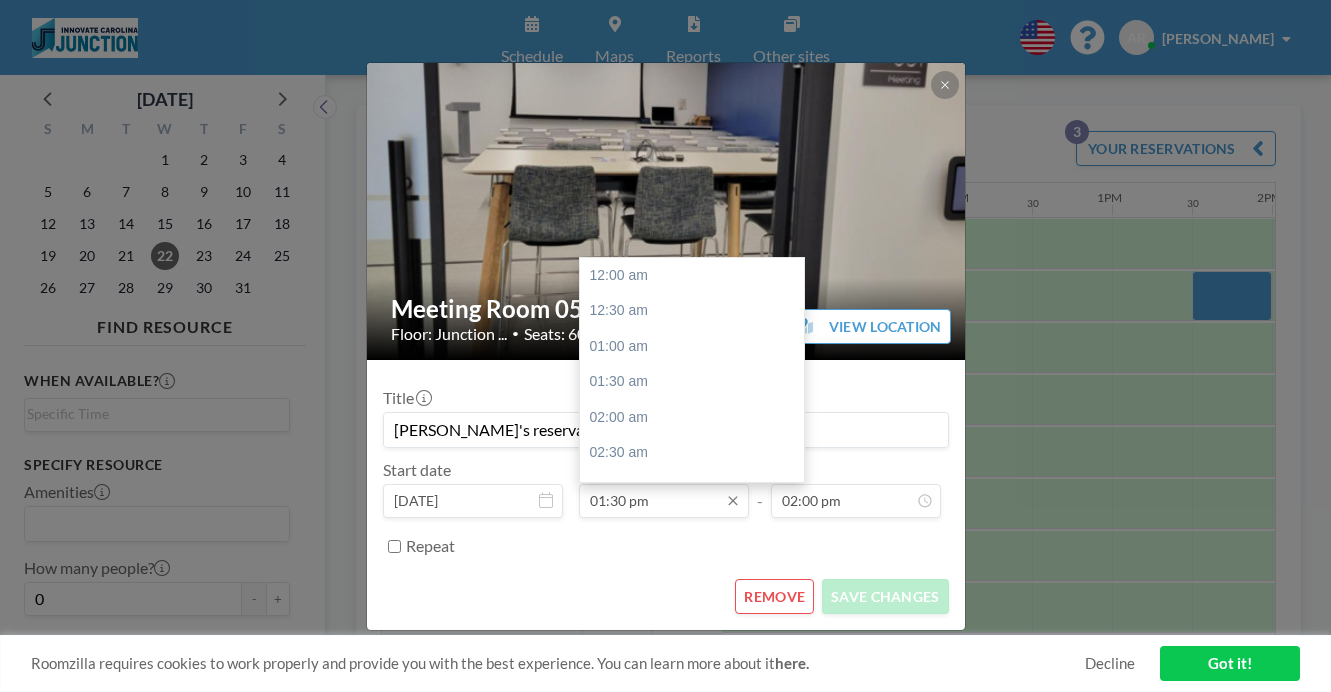scroll, scrollTop: 862, scrollLeft: 0, axis: vertical 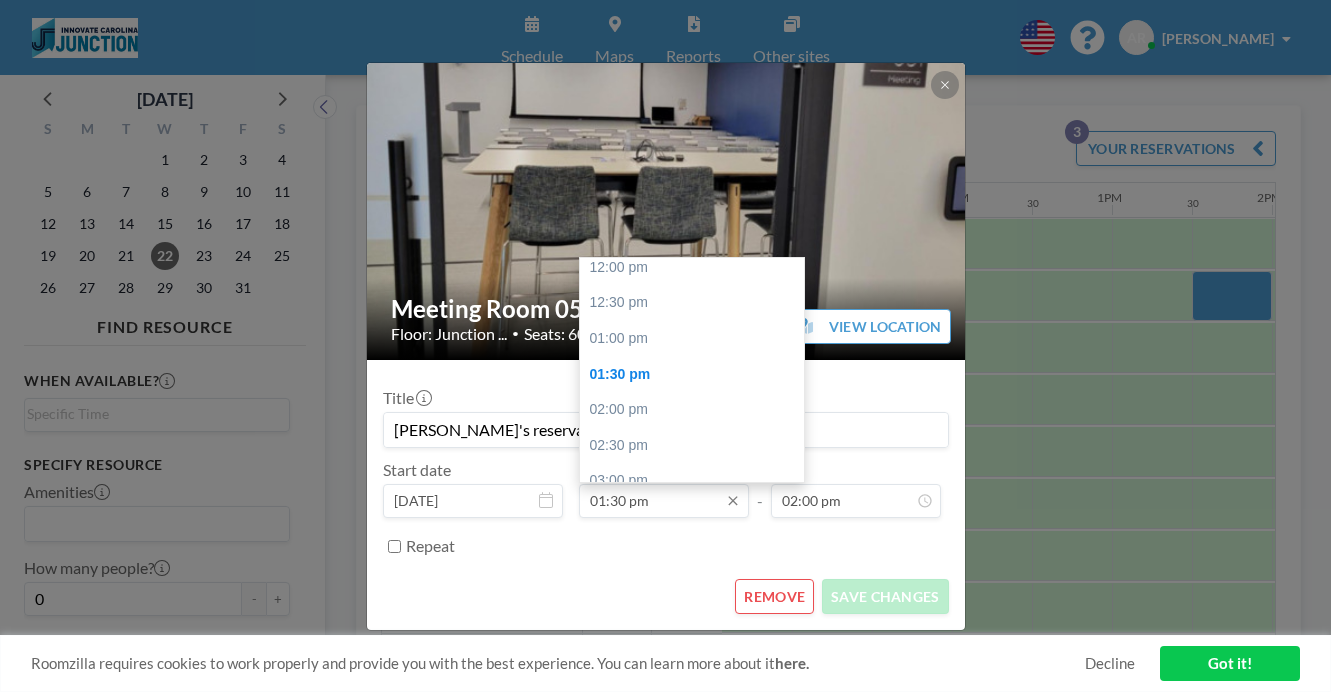 click on "01:30 pm" at bounding box center [664, 501] 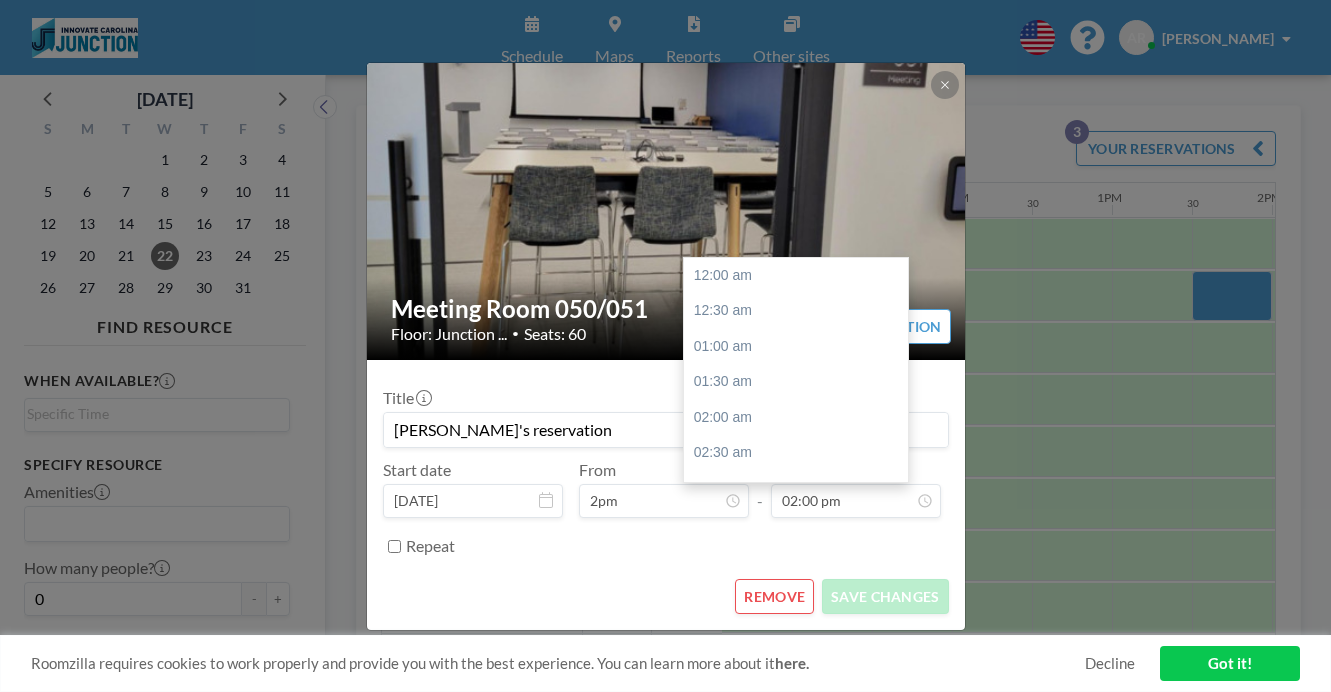 scroll, scrollTop: 894, scrollLeft: 0, axis: vertical 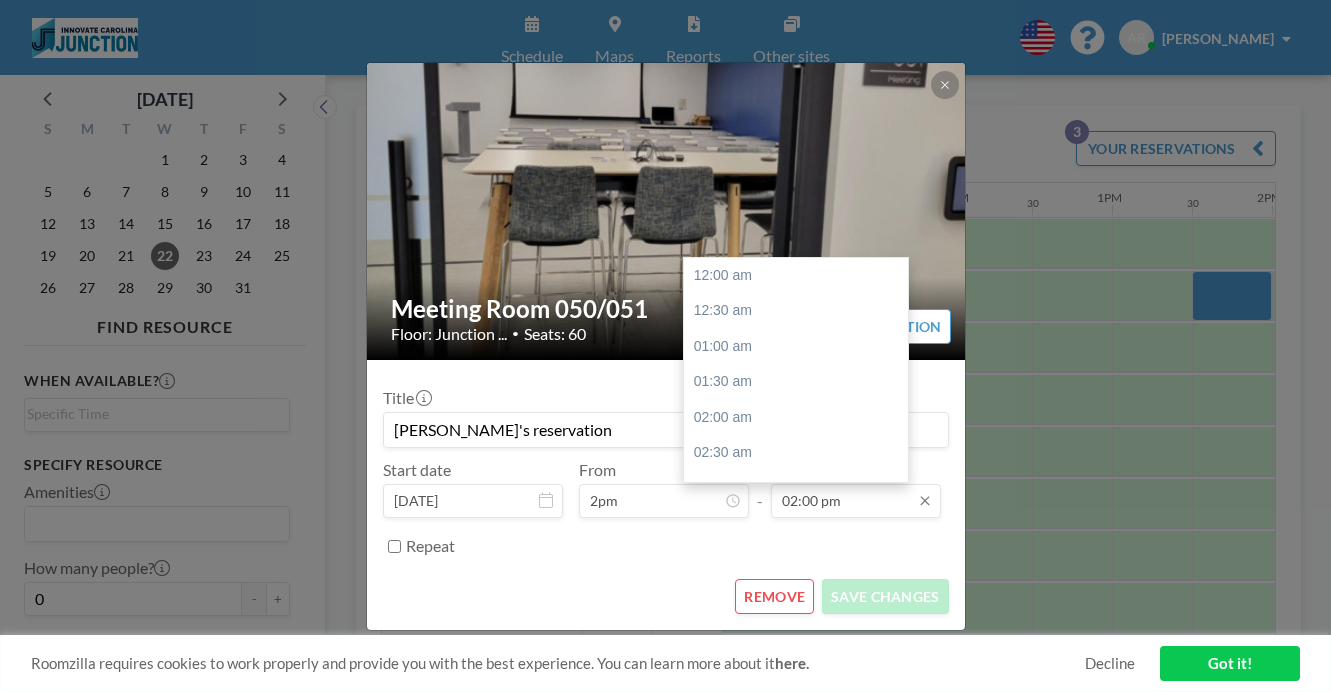 type on "01:30 pm" 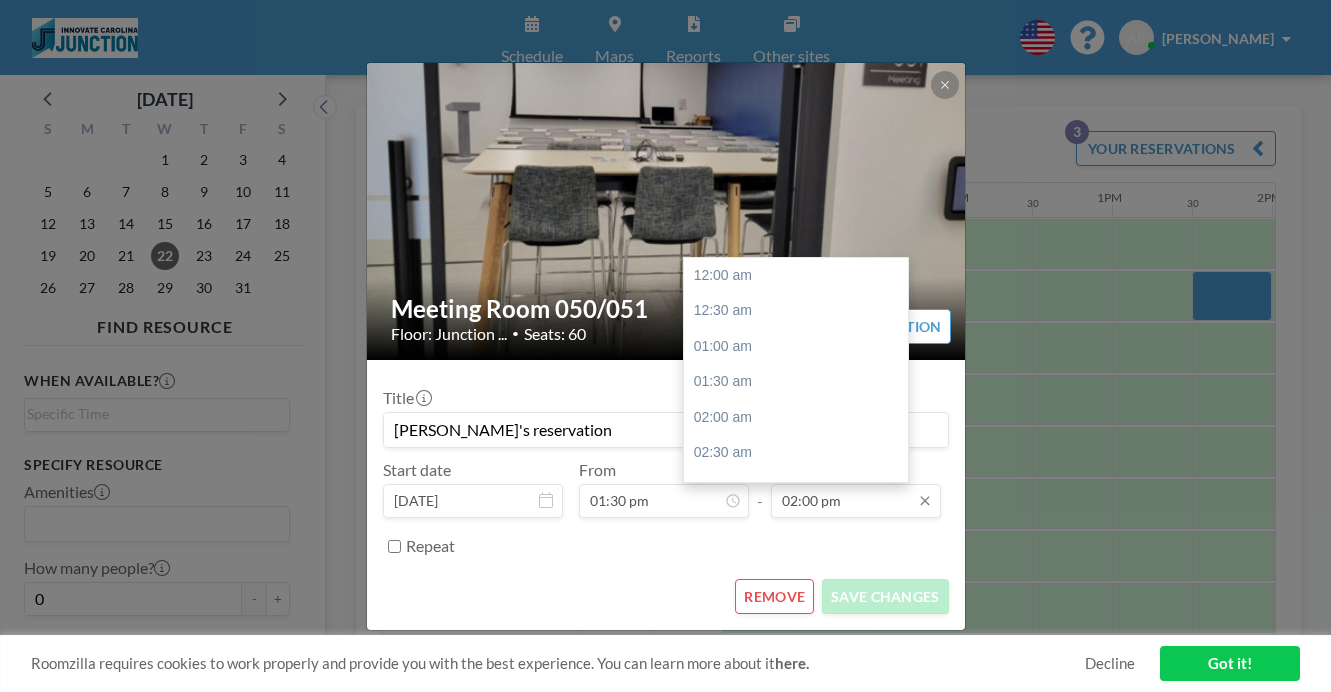 scroll, scrollTop: 894, scrollLeft: 0, axis: vertical 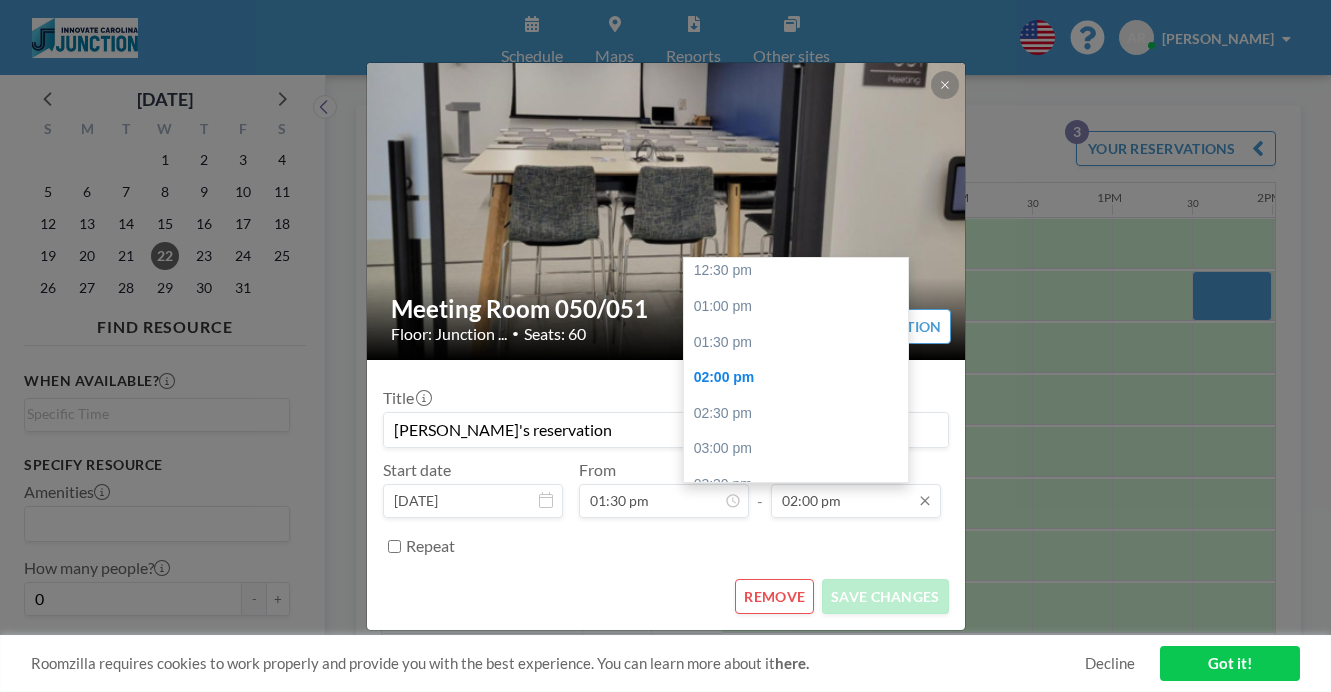 click on "02:00 pm" at bounding box center (856, 501) 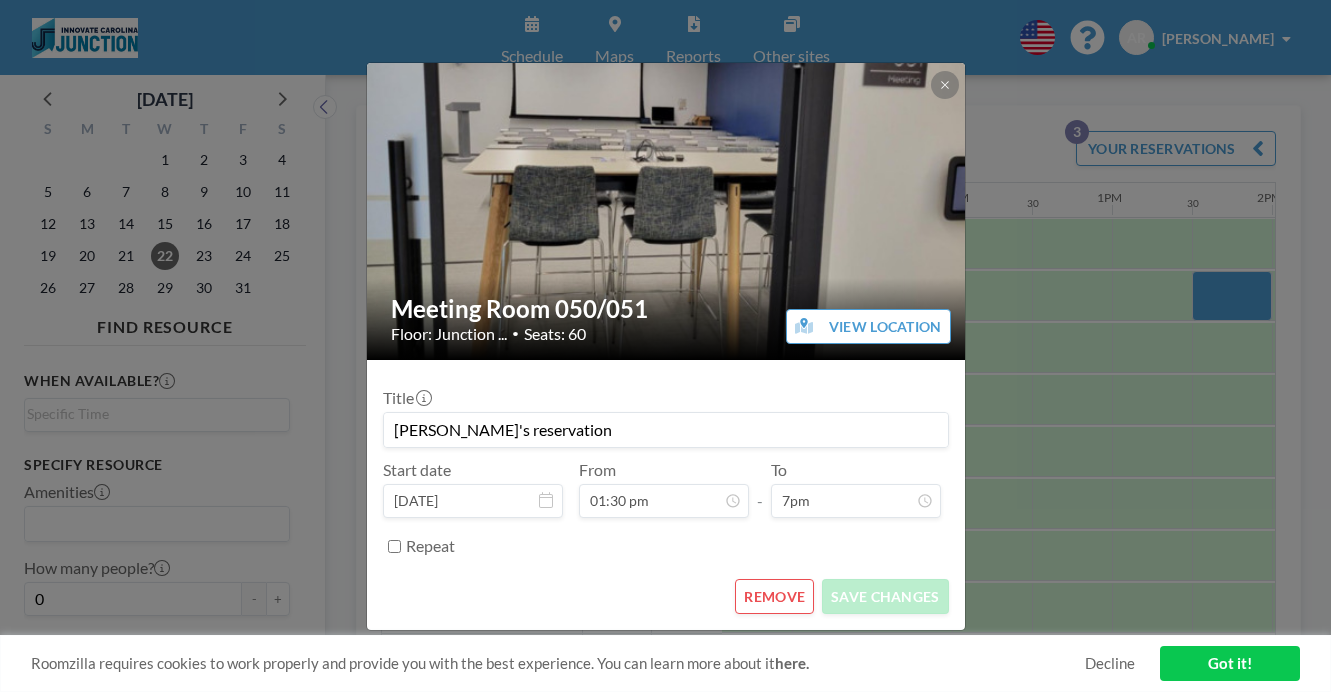 type on "02:00 pm" 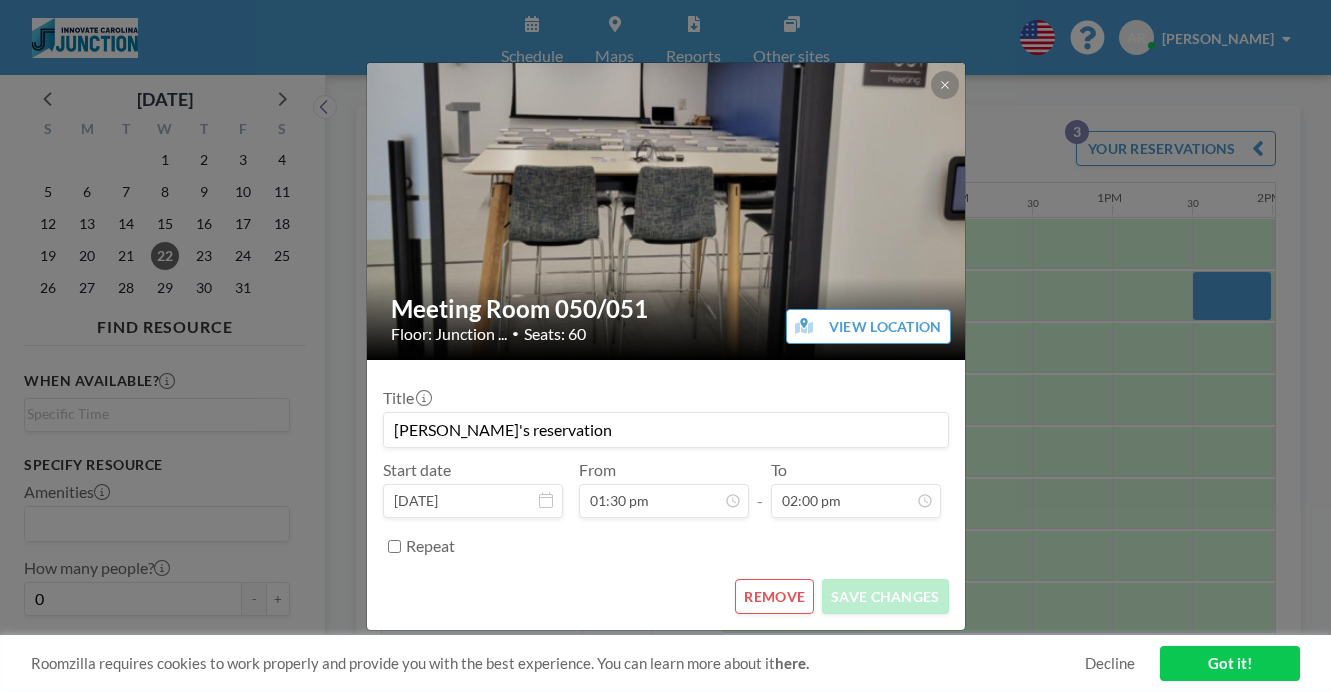 click on "Repeat" at bounding box center [677, 546] 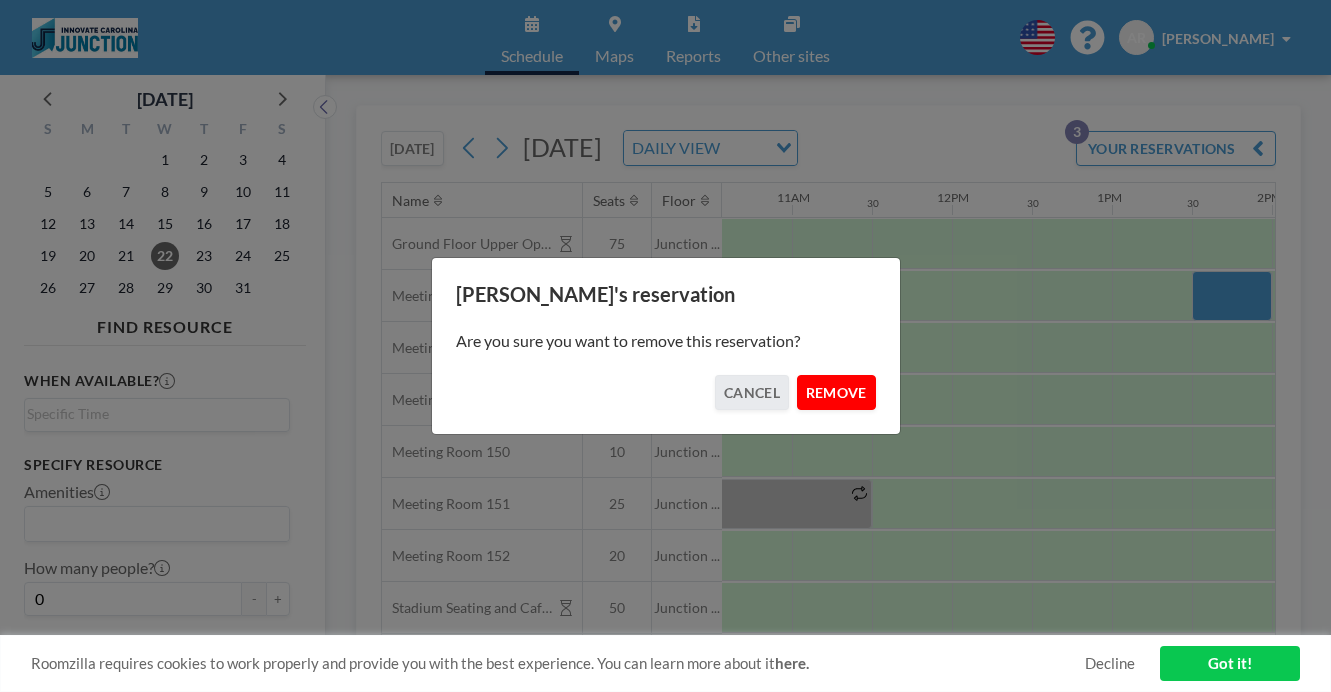click on "REMOVE" at bounding box center [836, 392] 